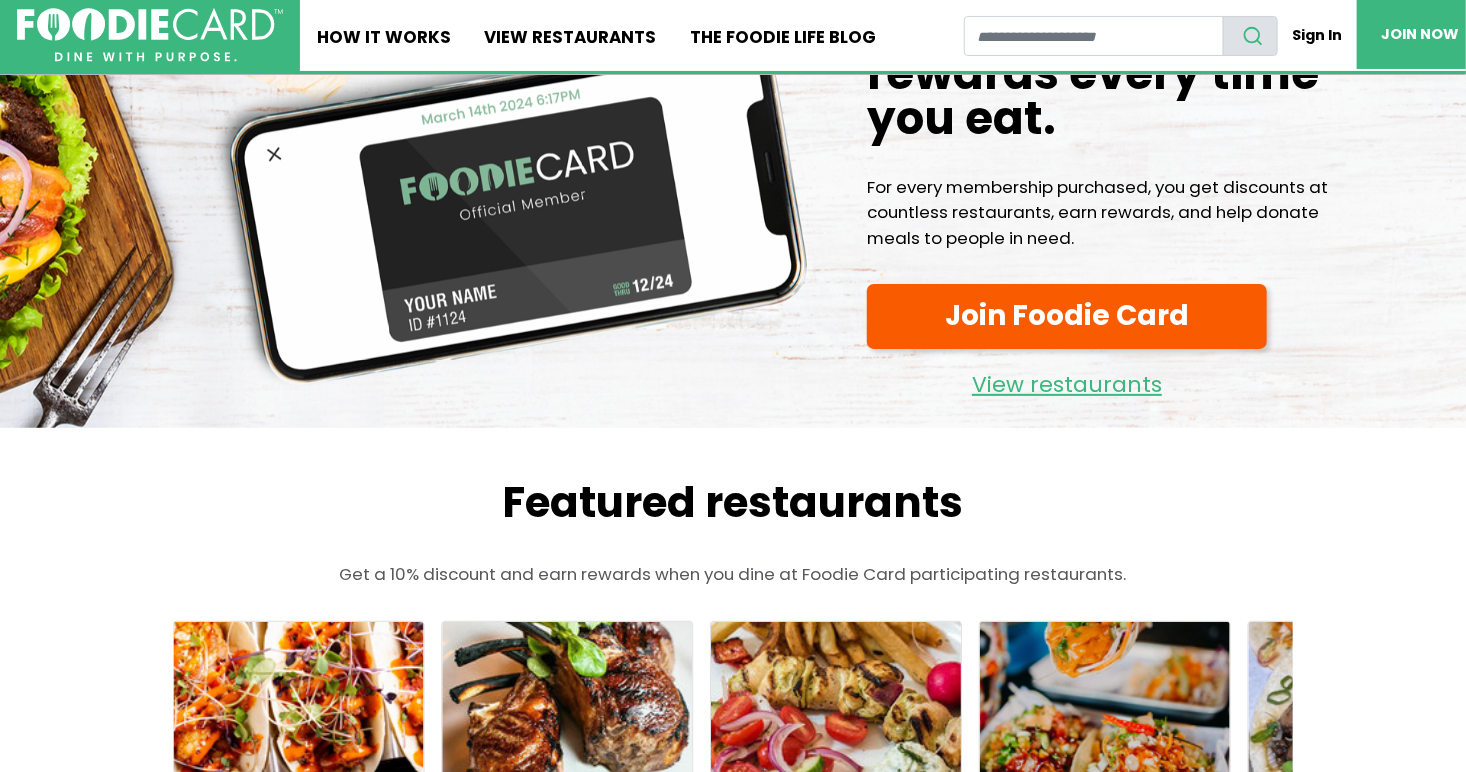 scroll, scrollTop: 0, scrollLeft: 0, axis: both 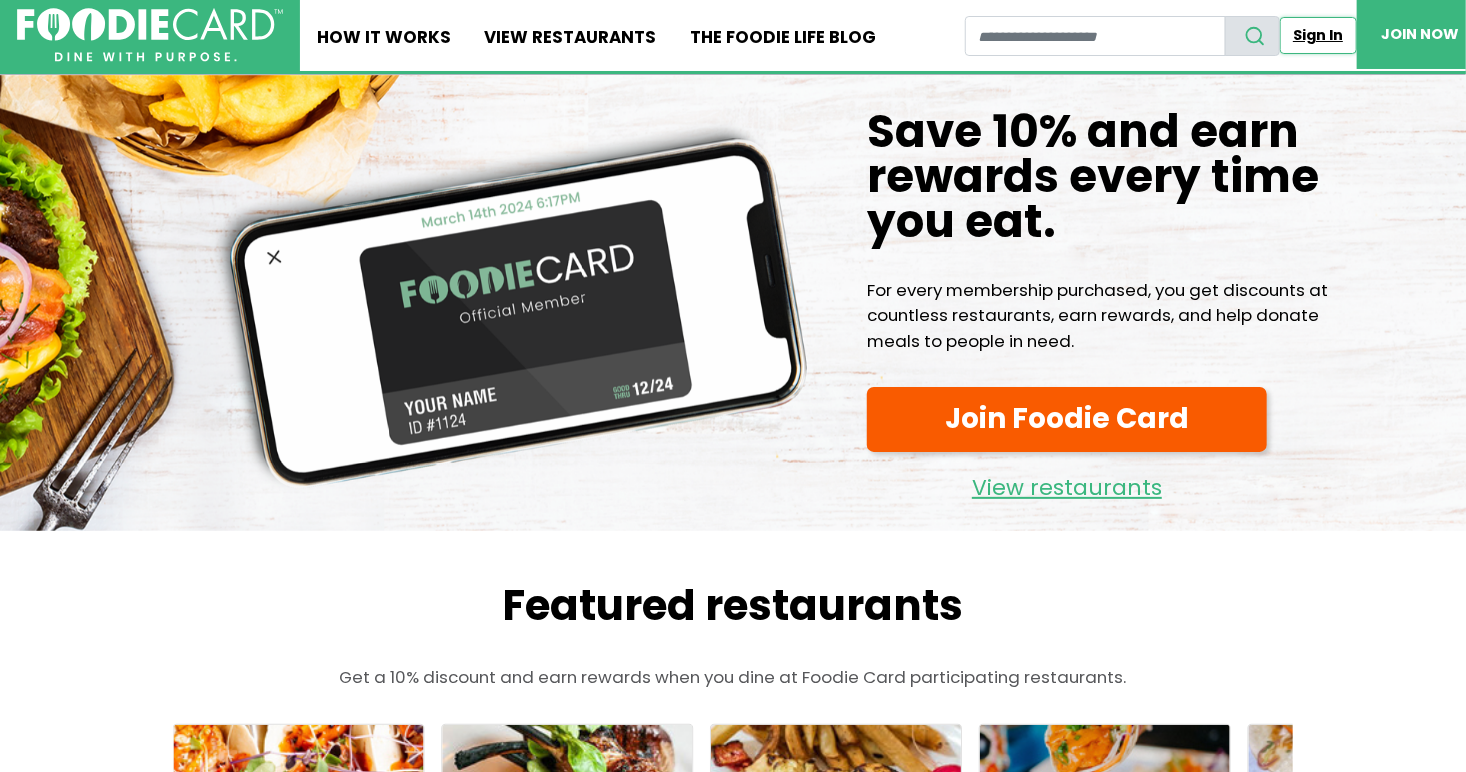 click on "Sign In" at bounding box center (1318, 35) 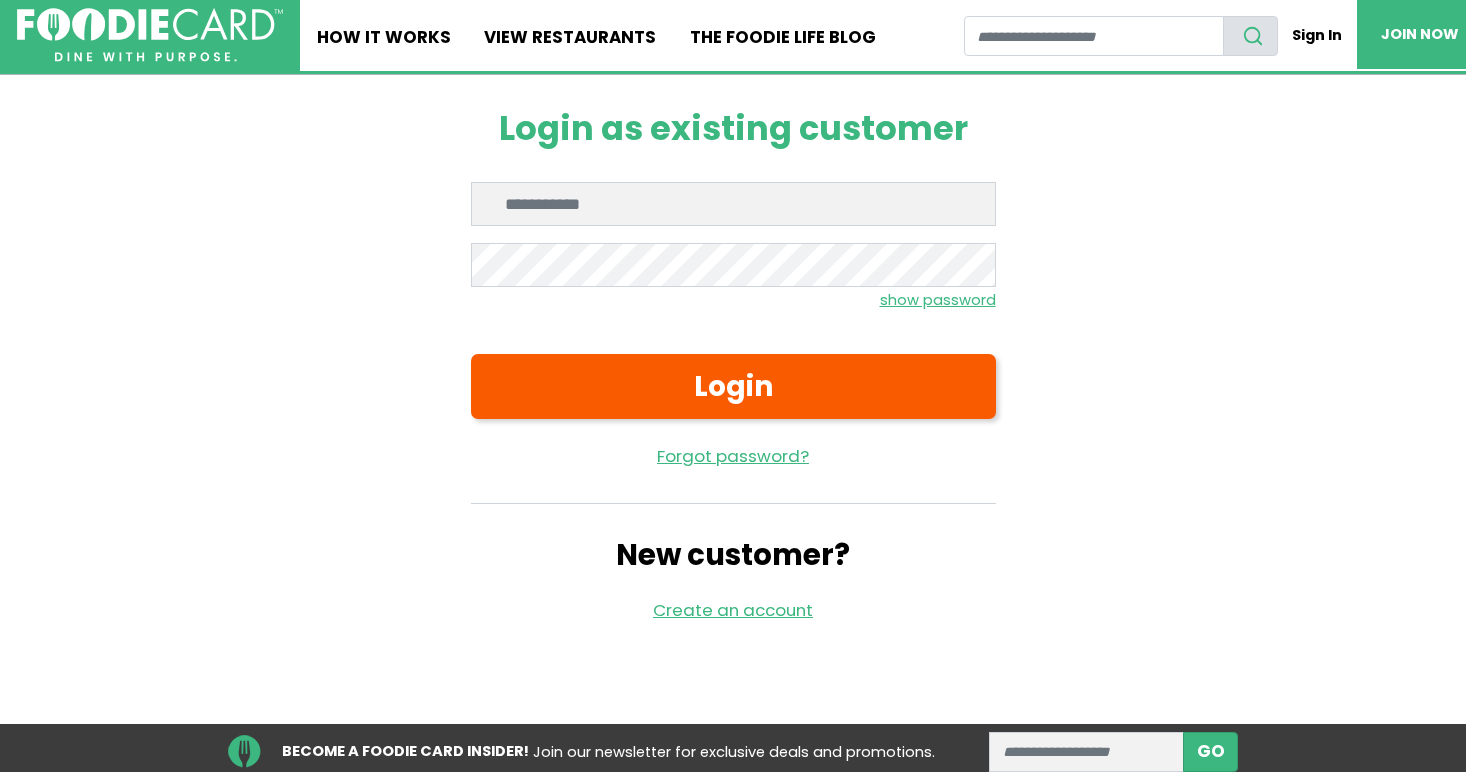 scroll, scrollTop: 0, scrollLeft: 0, axis: both 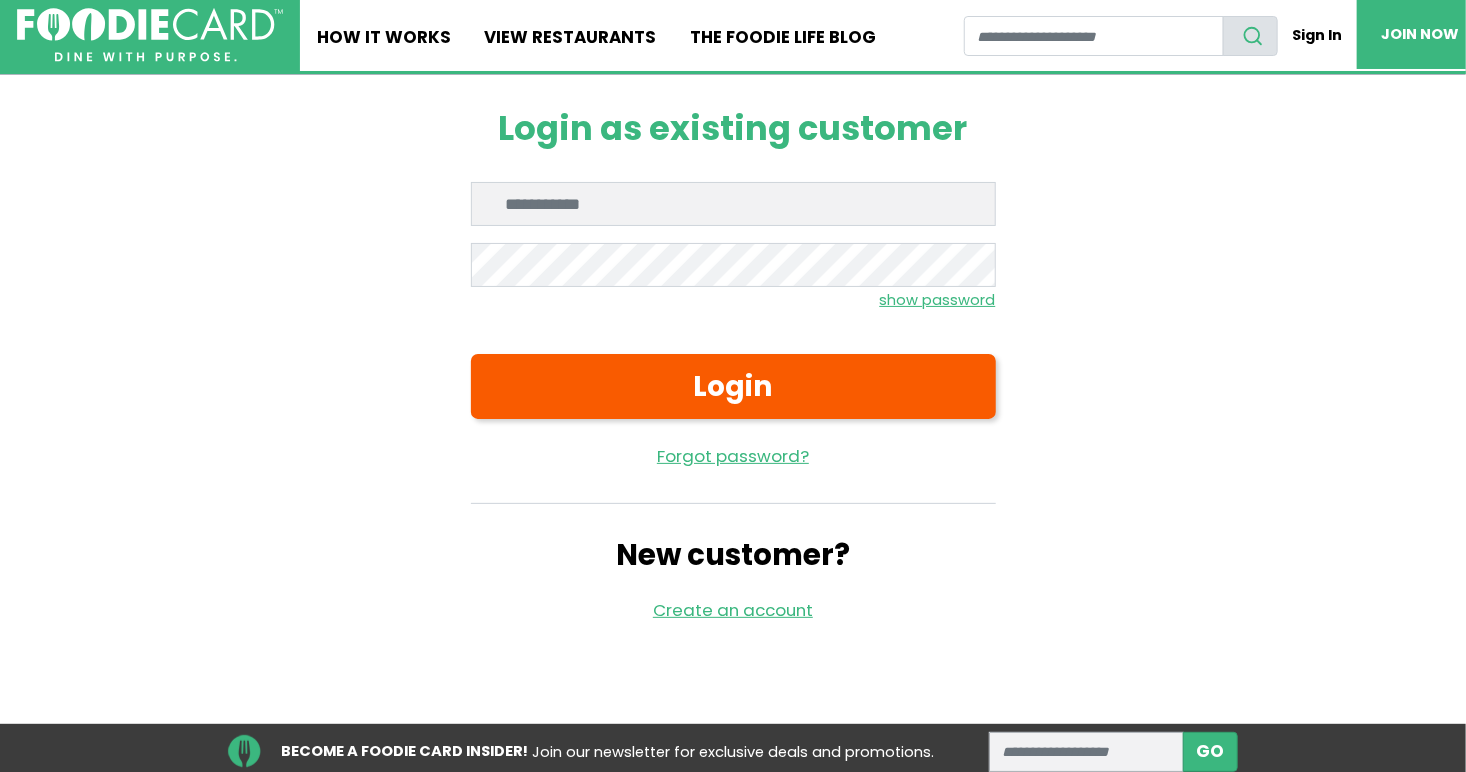 click on "Enter email" at bounding box center [733, 204] 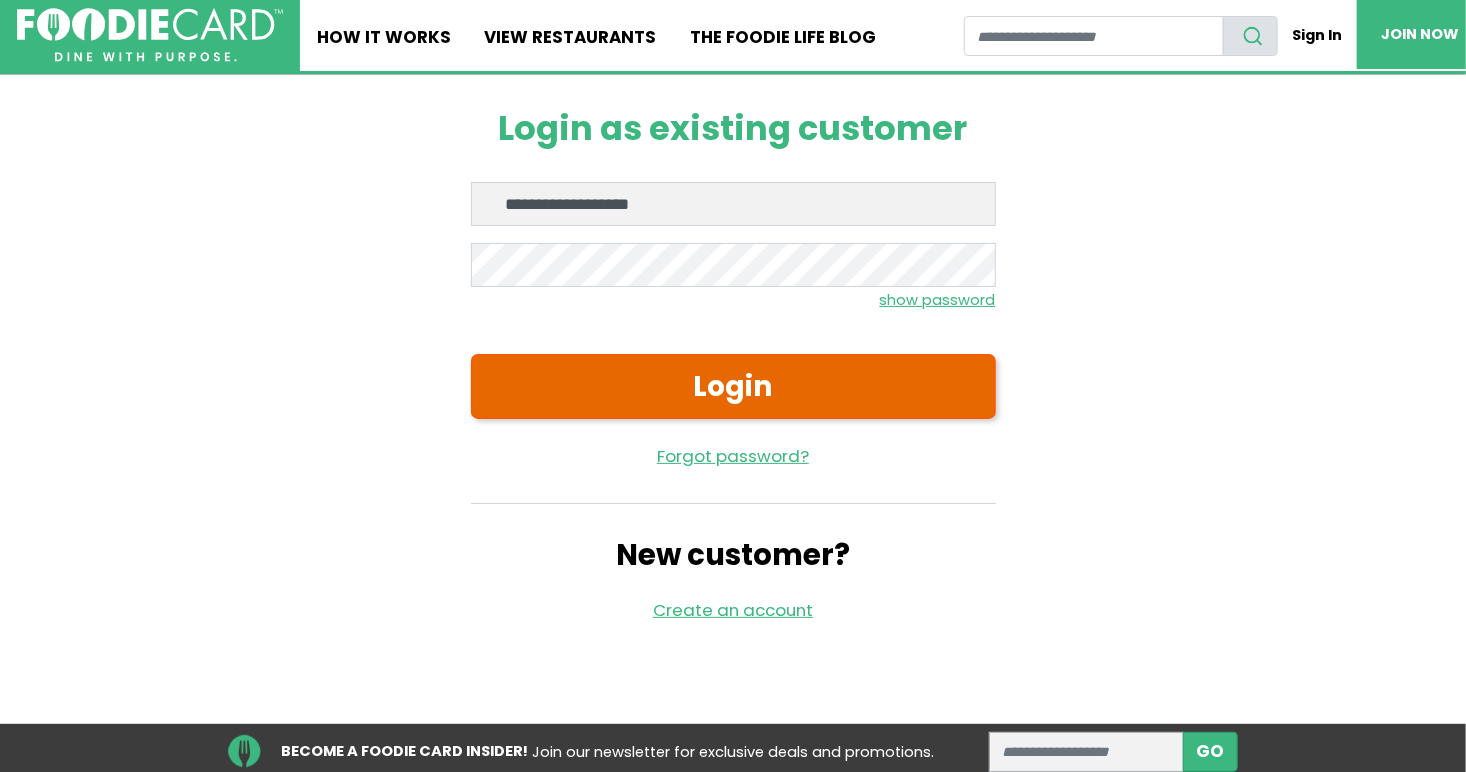 click on "Login" at bounding box center [733, 386] 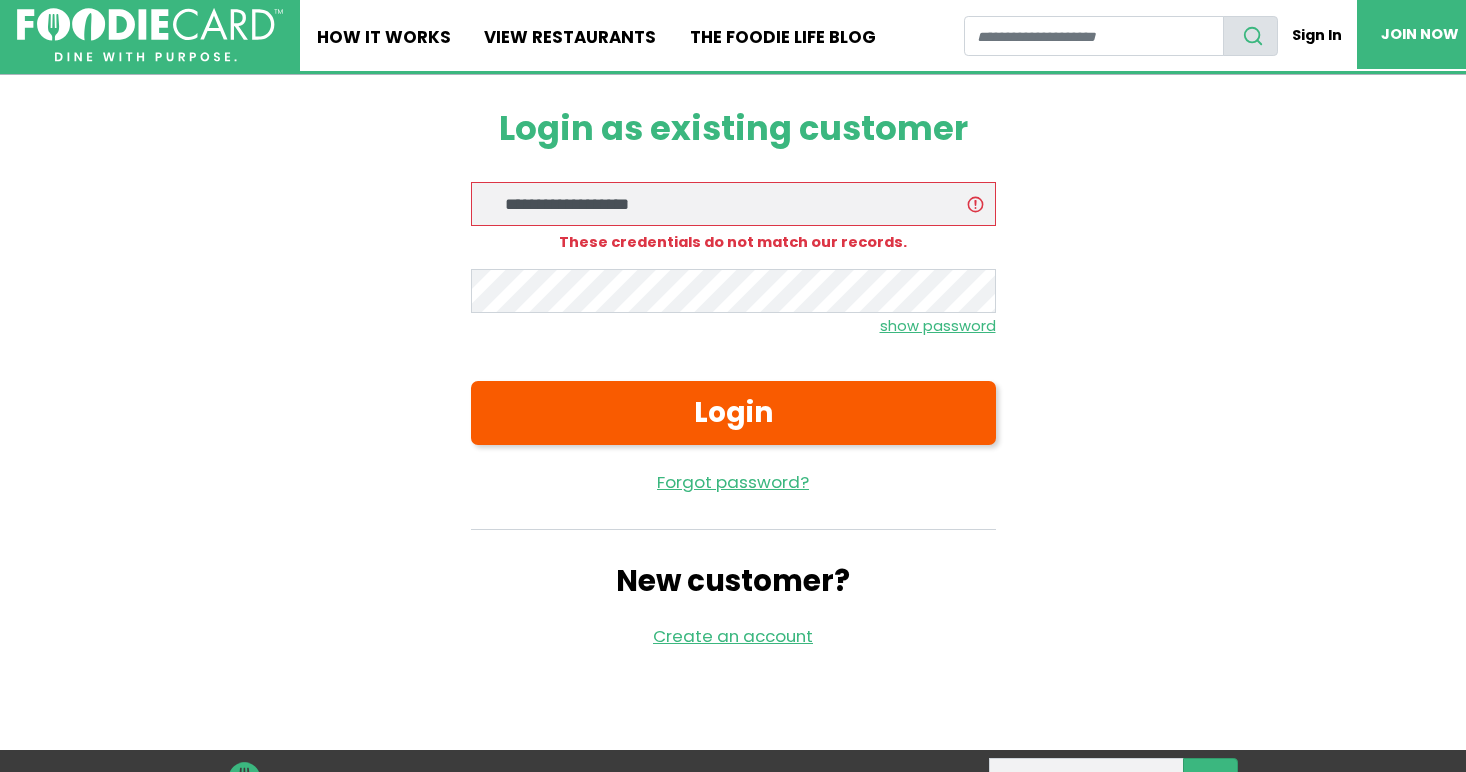 scroll, scrollTop: 0, scrollLeft: 0, axis: both 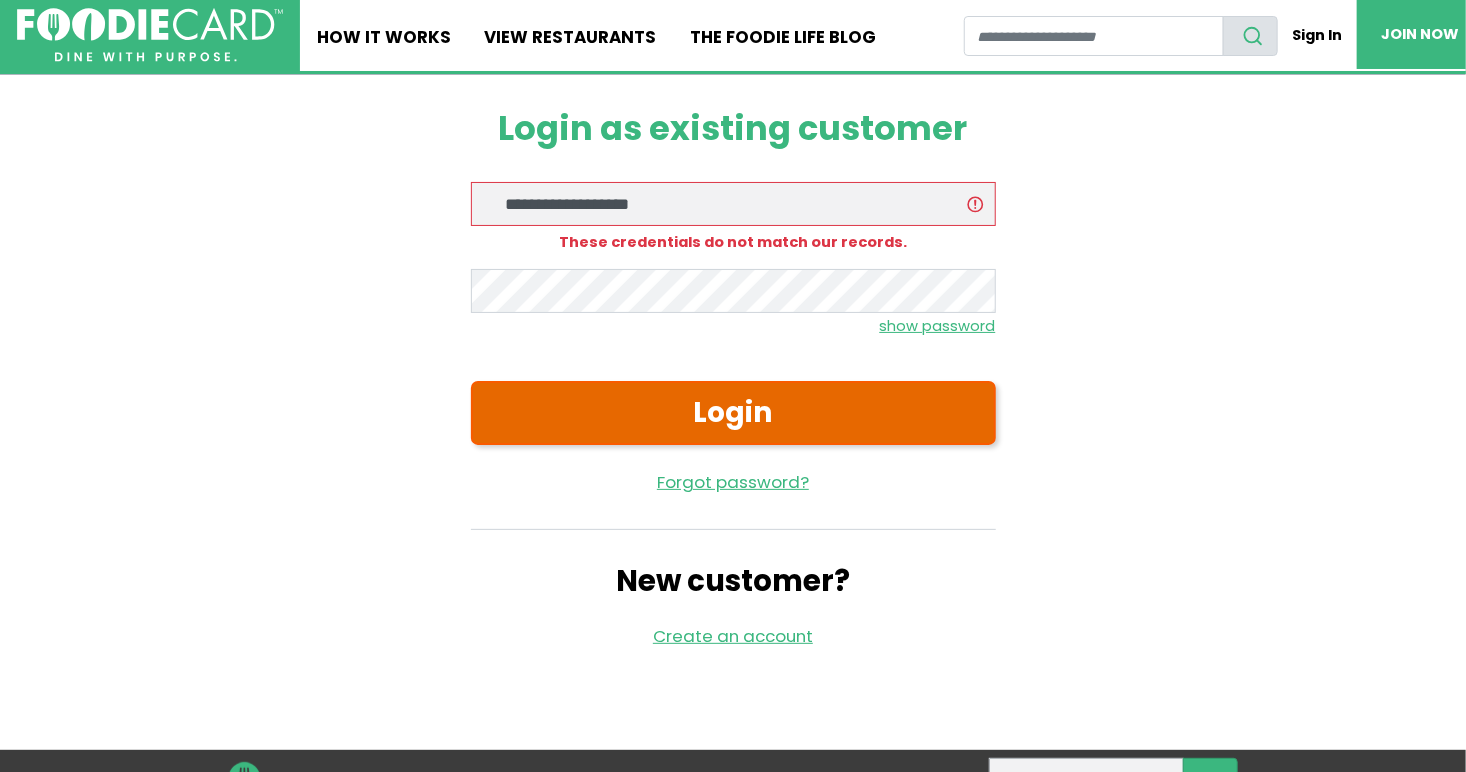 click on "Login" at bounding box center [733, 413] 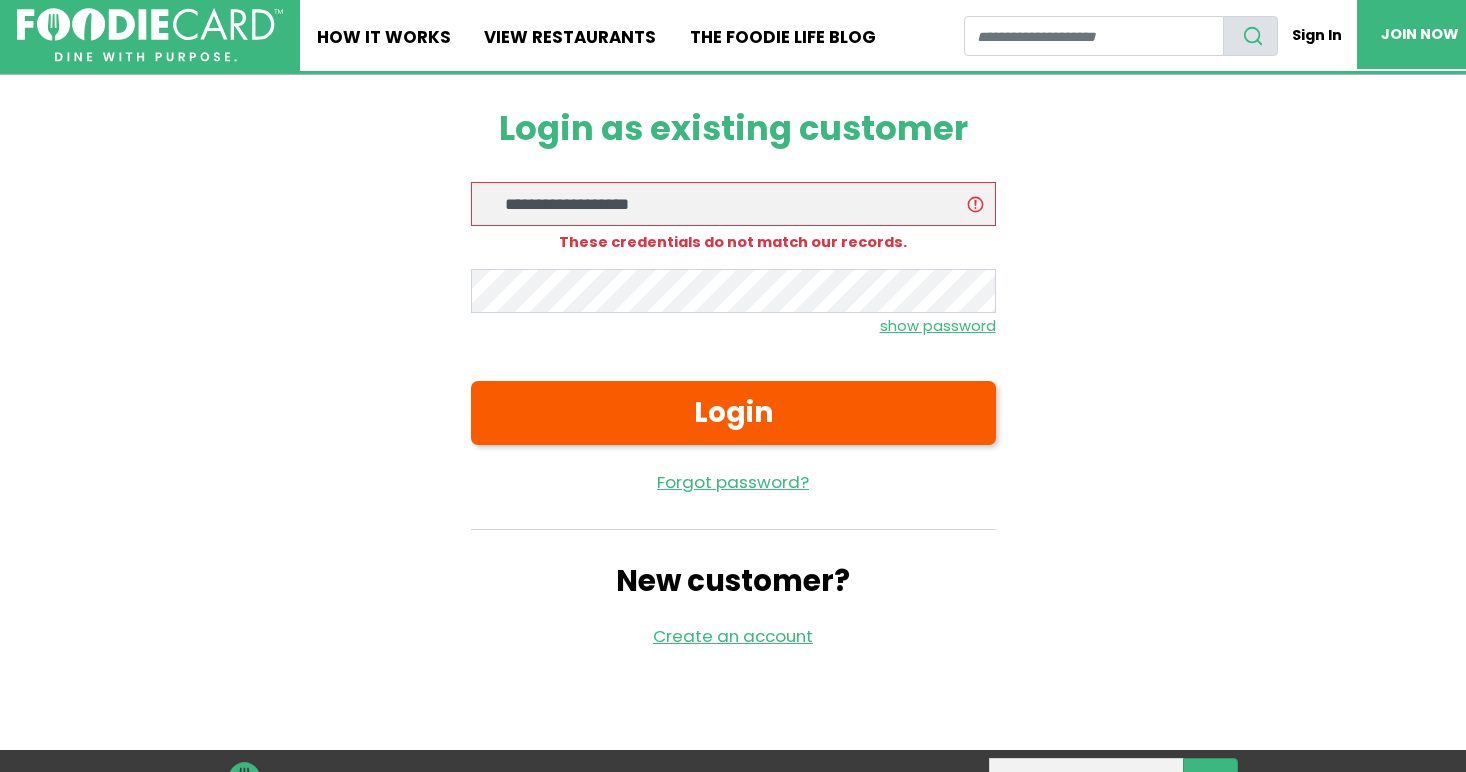 scroll, scrollTop: 0, scrollLeft: 0, axis: both 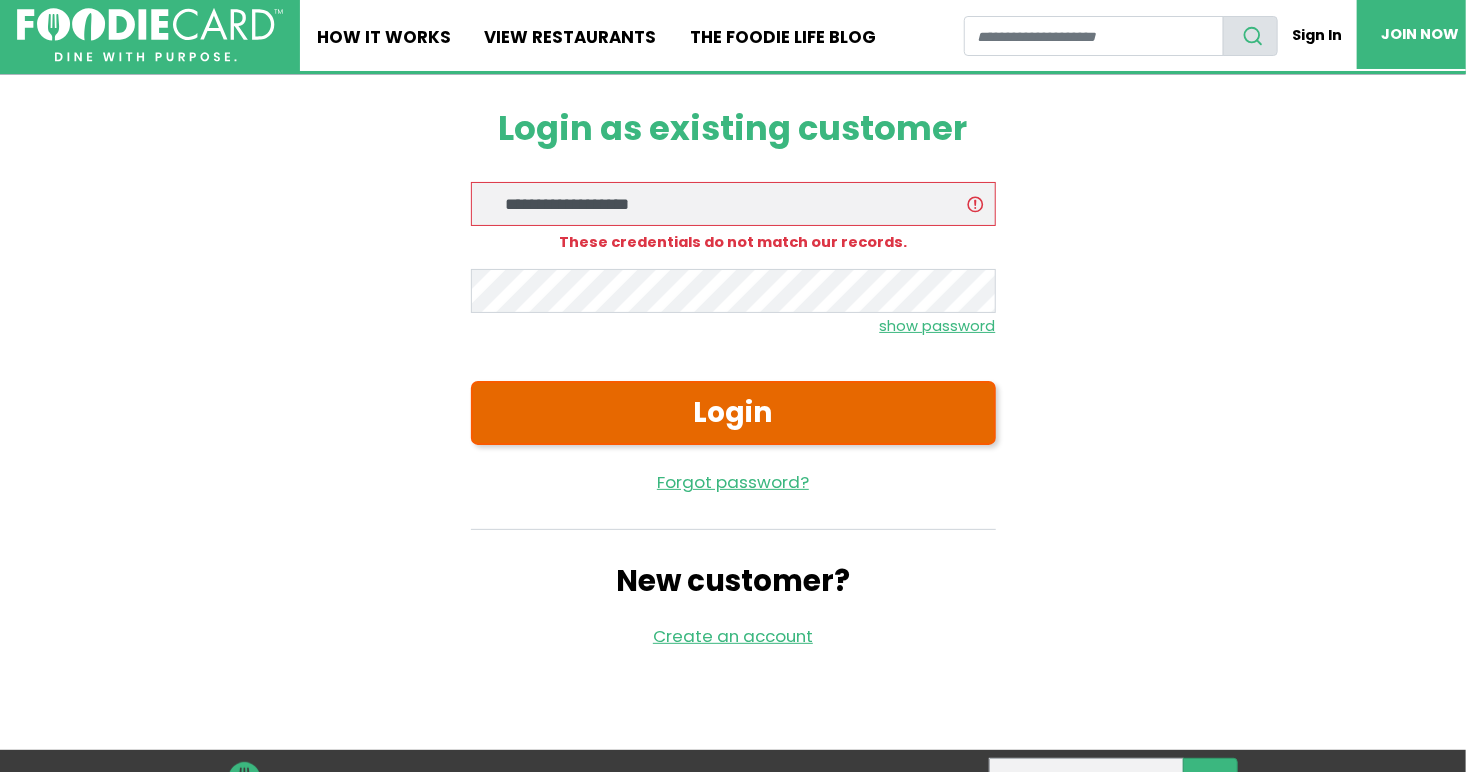 click on "Login" at bounding box center (733, 413) 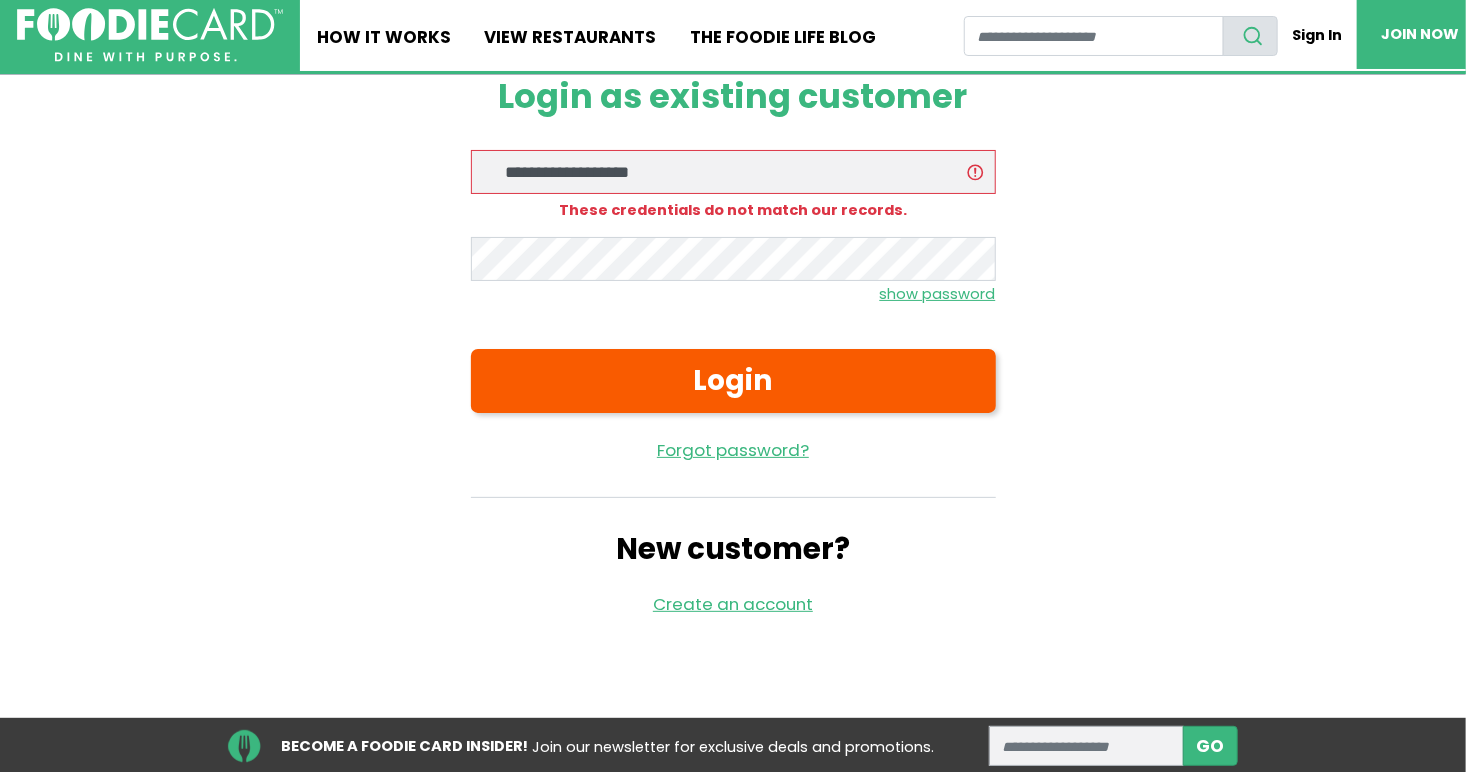 scroll, scrollTop: 0, scrollLeft: 0, axis: both 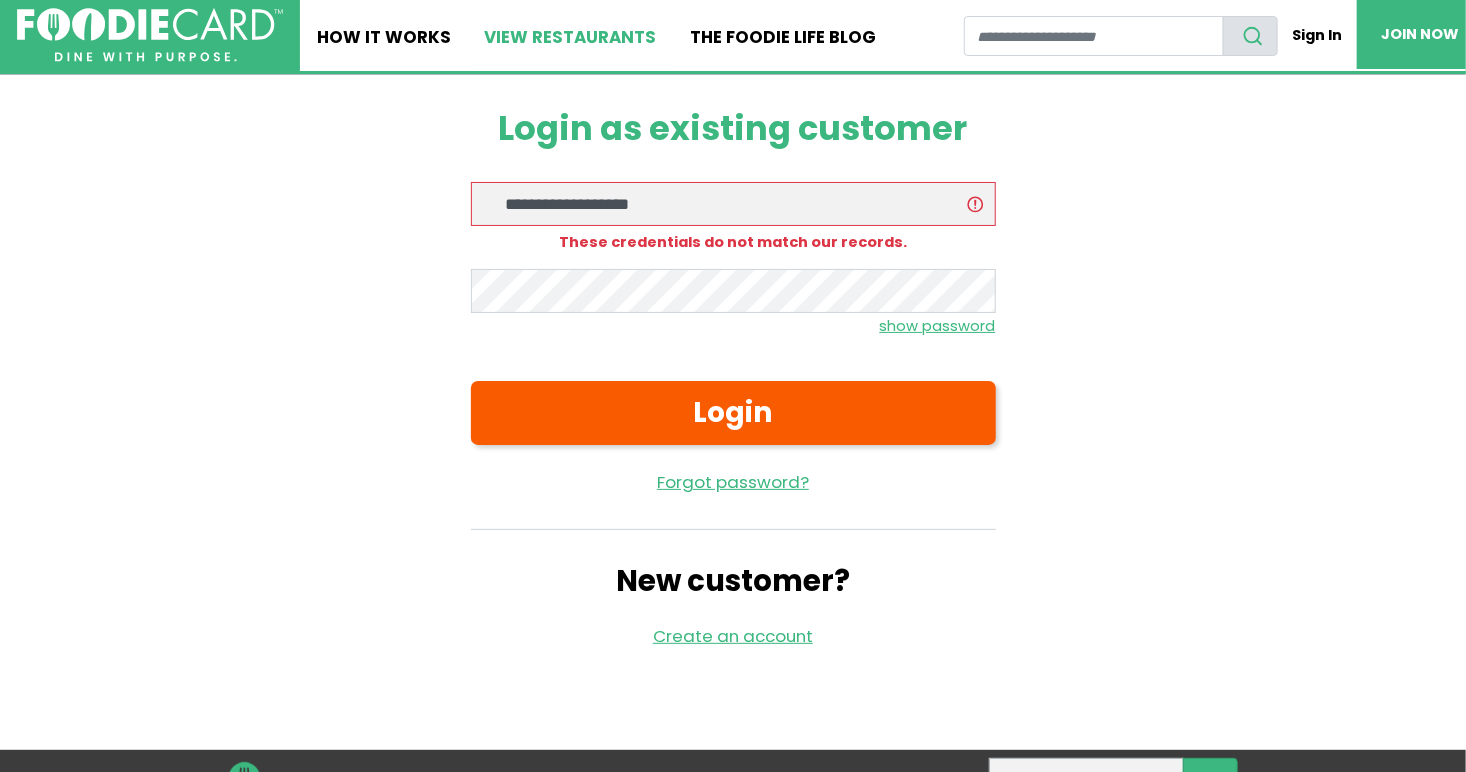 click on "View restaurants" at bounding box center [571, 35] 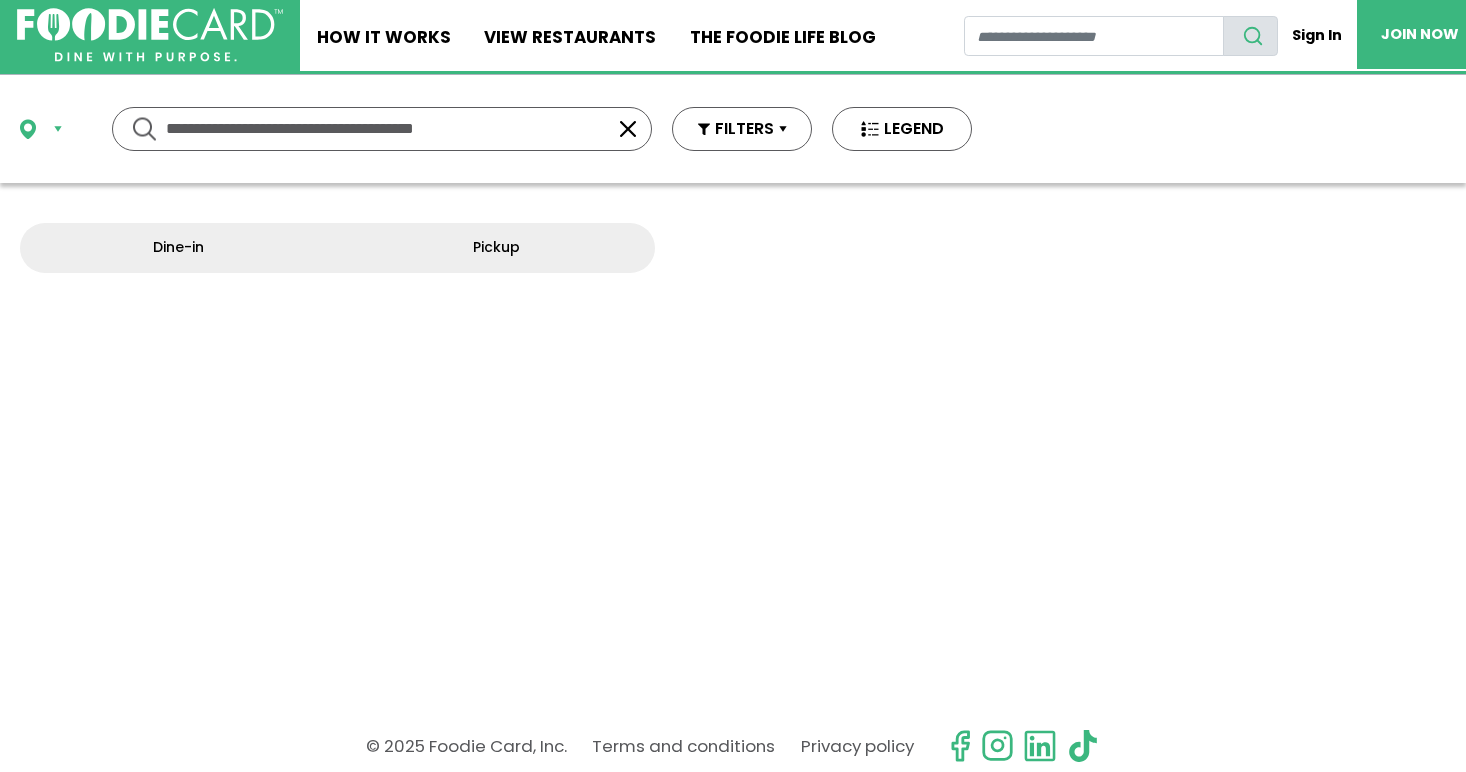 scroll, scrollTop: 0, scrollLeft: 0, axis: both 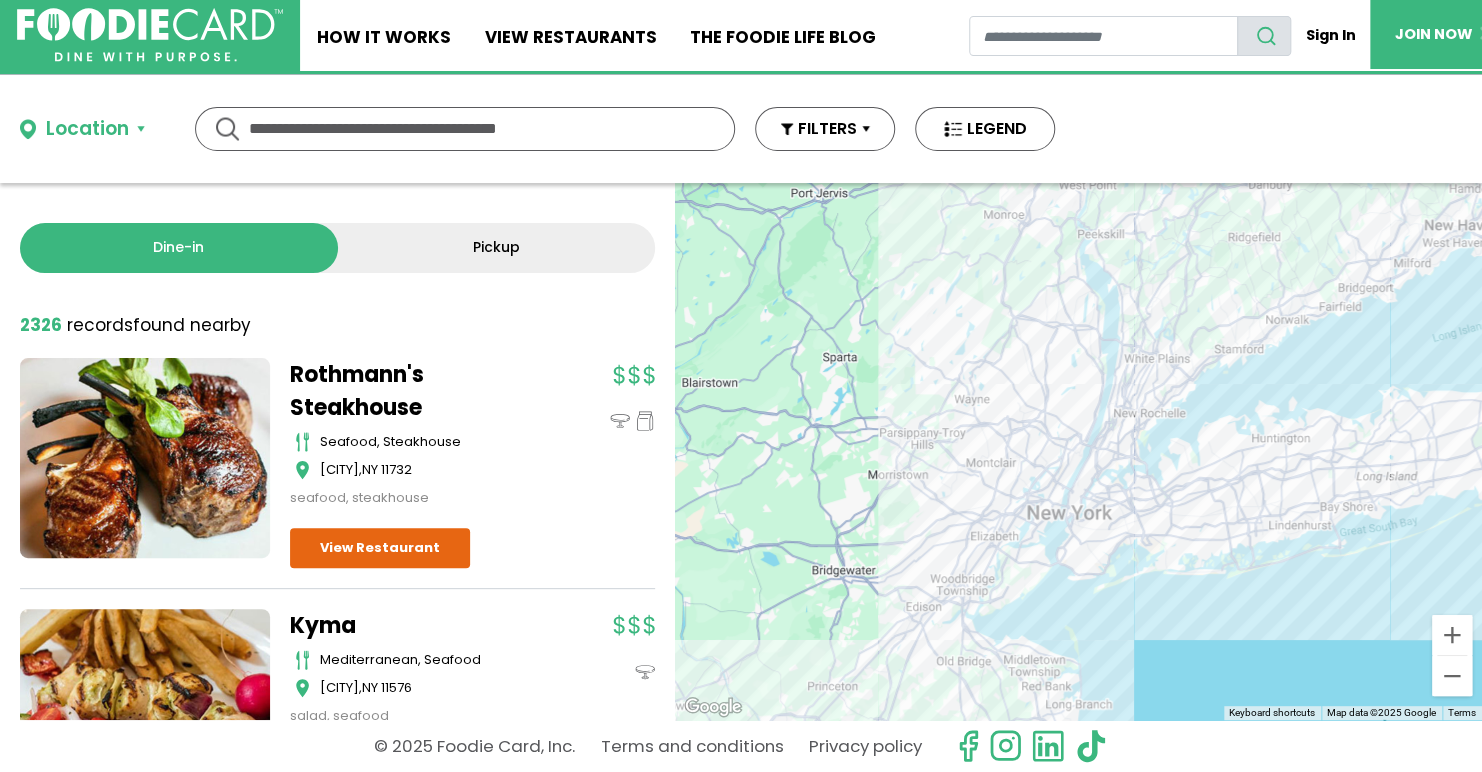 drag, startPoint x: 1029, startPoint y: 430, endPoint x: 859, endPoint y: 743, distance: 356.18674 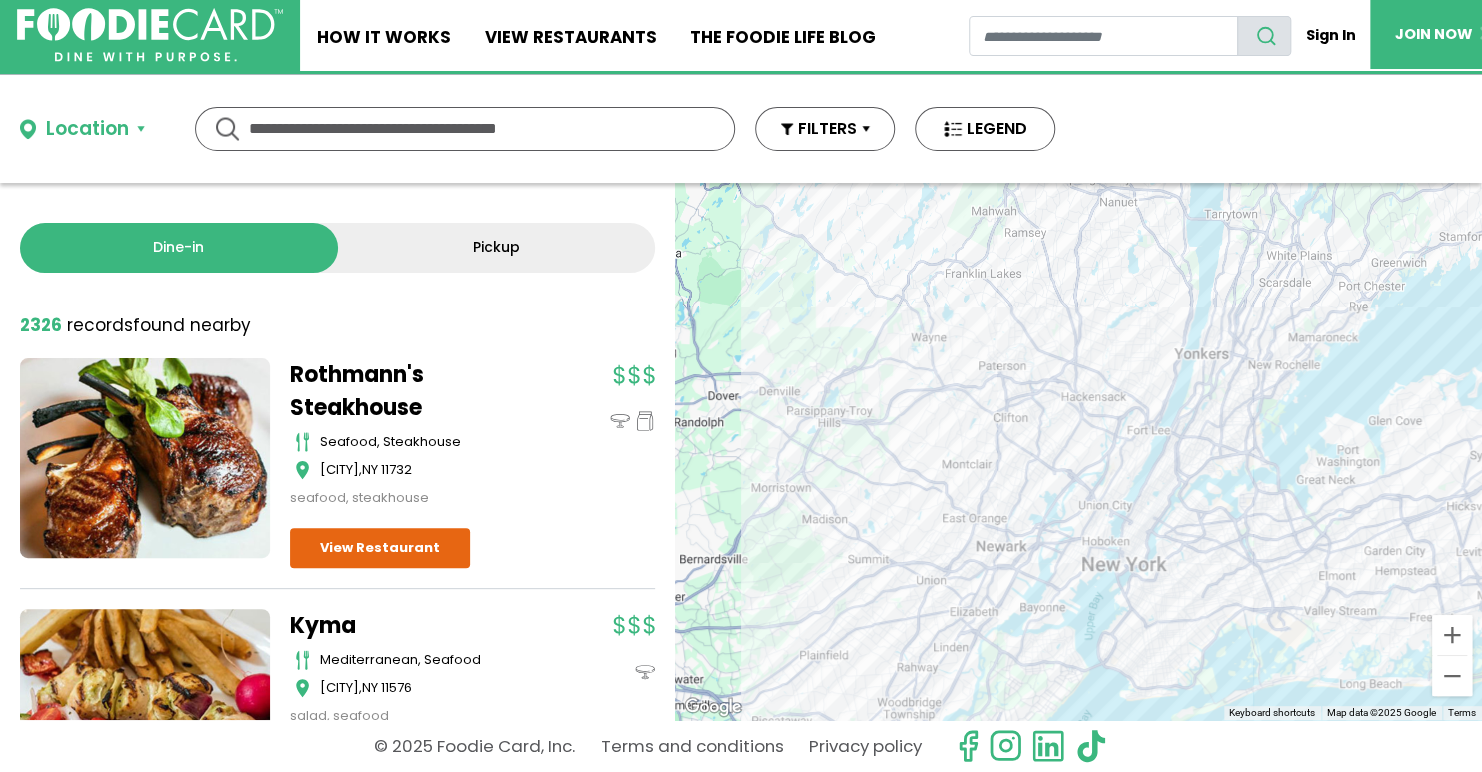 drag, startPoint x: 1057, startPoint y: 404, endPoint x: 987, endPoint y: 556, distance: 167.34396 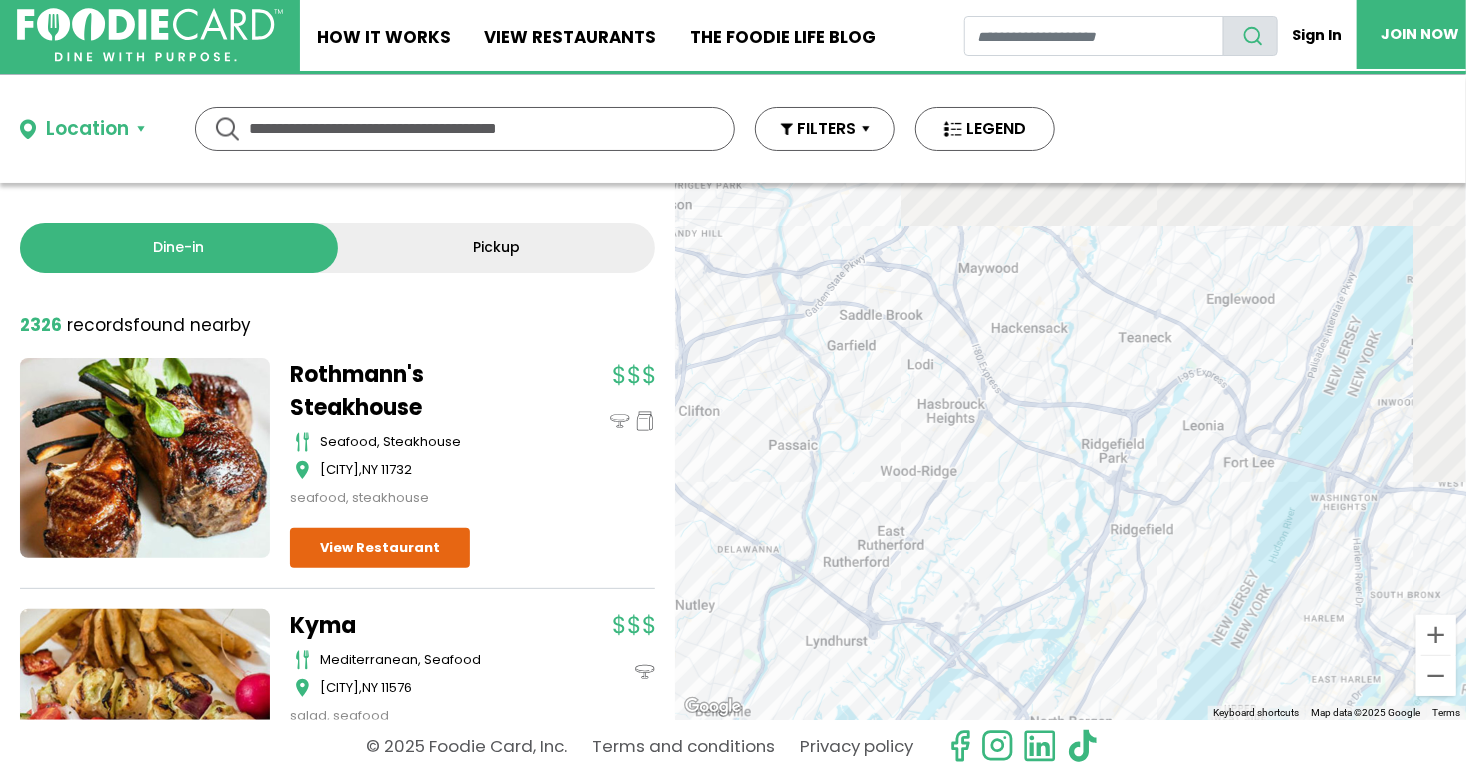 drag, startPoint x: 990, startPoint y: 445, endPoint x: 666, endPoint y: 808, distance: 486.56448 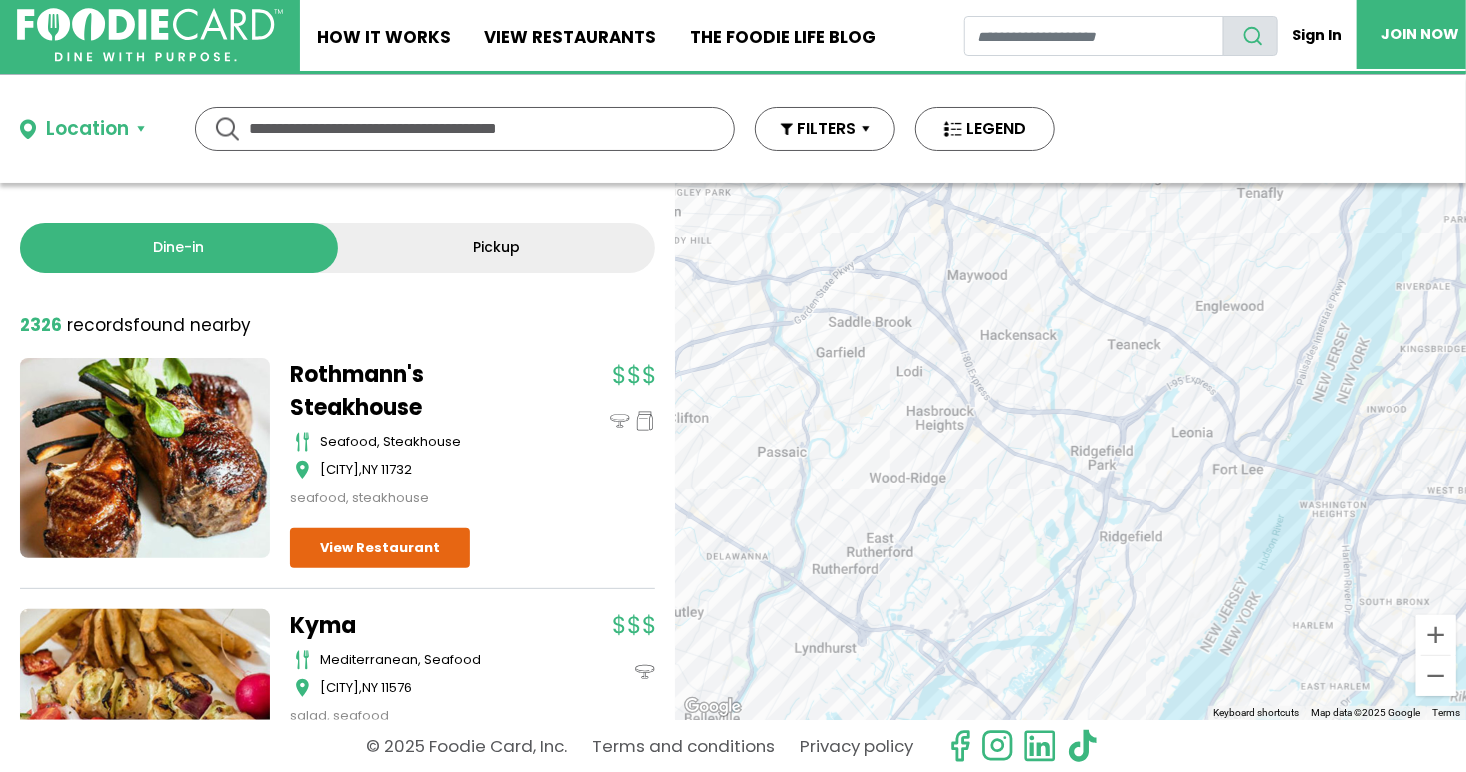 drag, startPoint x: 941, startPoint y: 375, endPoint x: 729, endPoint y: 819, distance: 492.01627 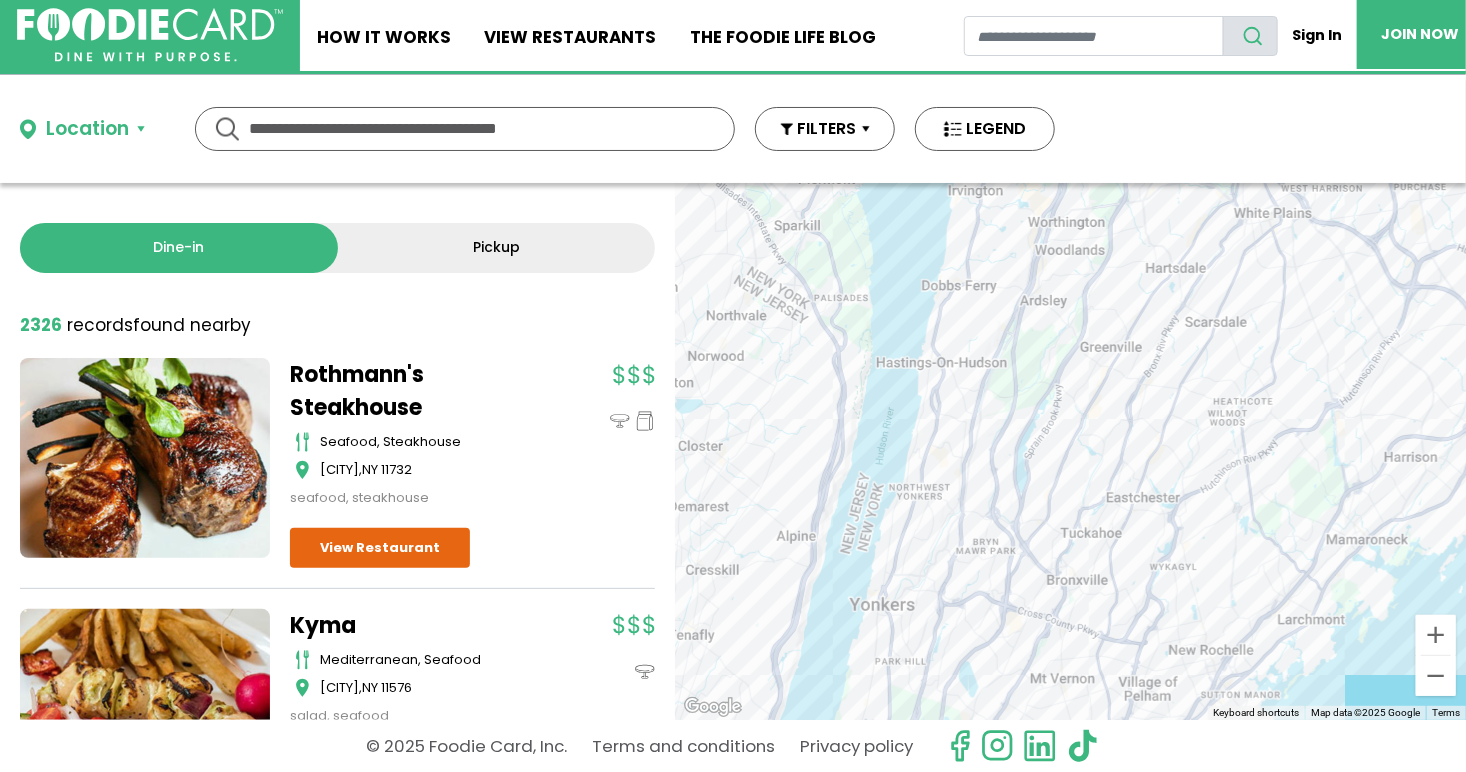 drag, startPoint x: 1272, startPoint y: 564, endPoint x: 1019, endPoint y: 362, distance: 323.74835 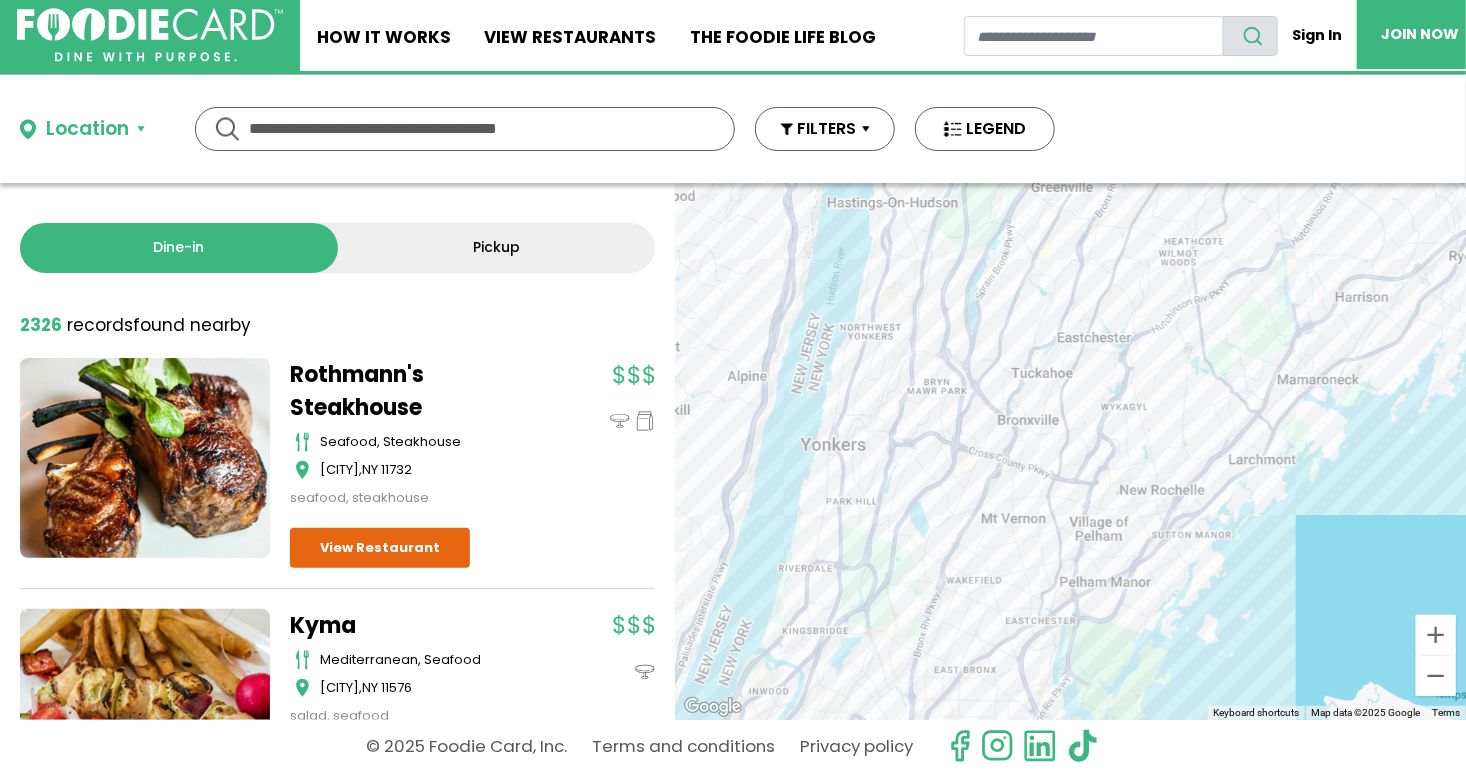 drag, startPoint x: 1138, startPoint y: 540, endPoint x: 1091, endPoint y: 373, distance: 173.48775 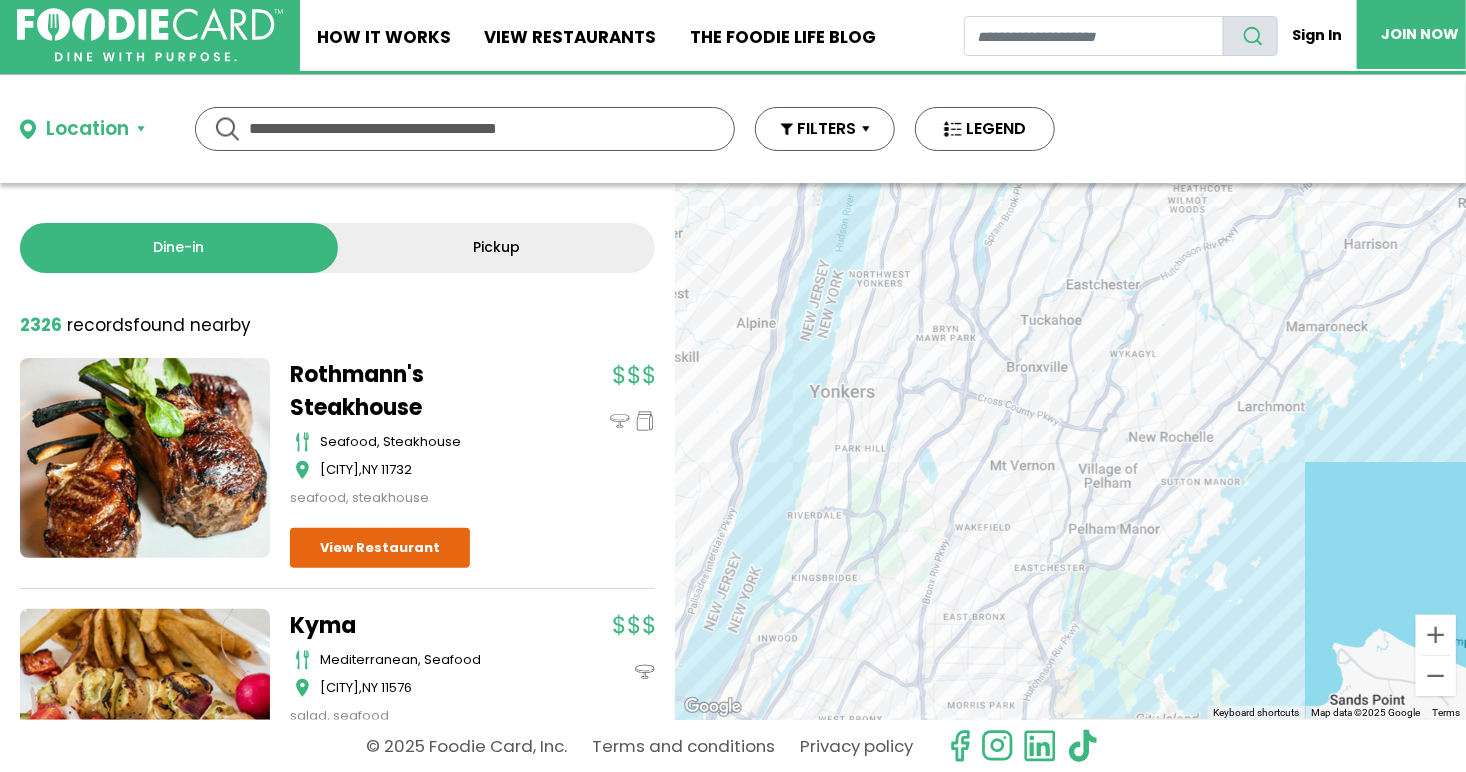 drag, startPoint x: 1039, startPoint y: 518, endPoint x: 1072, endPoint y: 335, distance: 185.9516 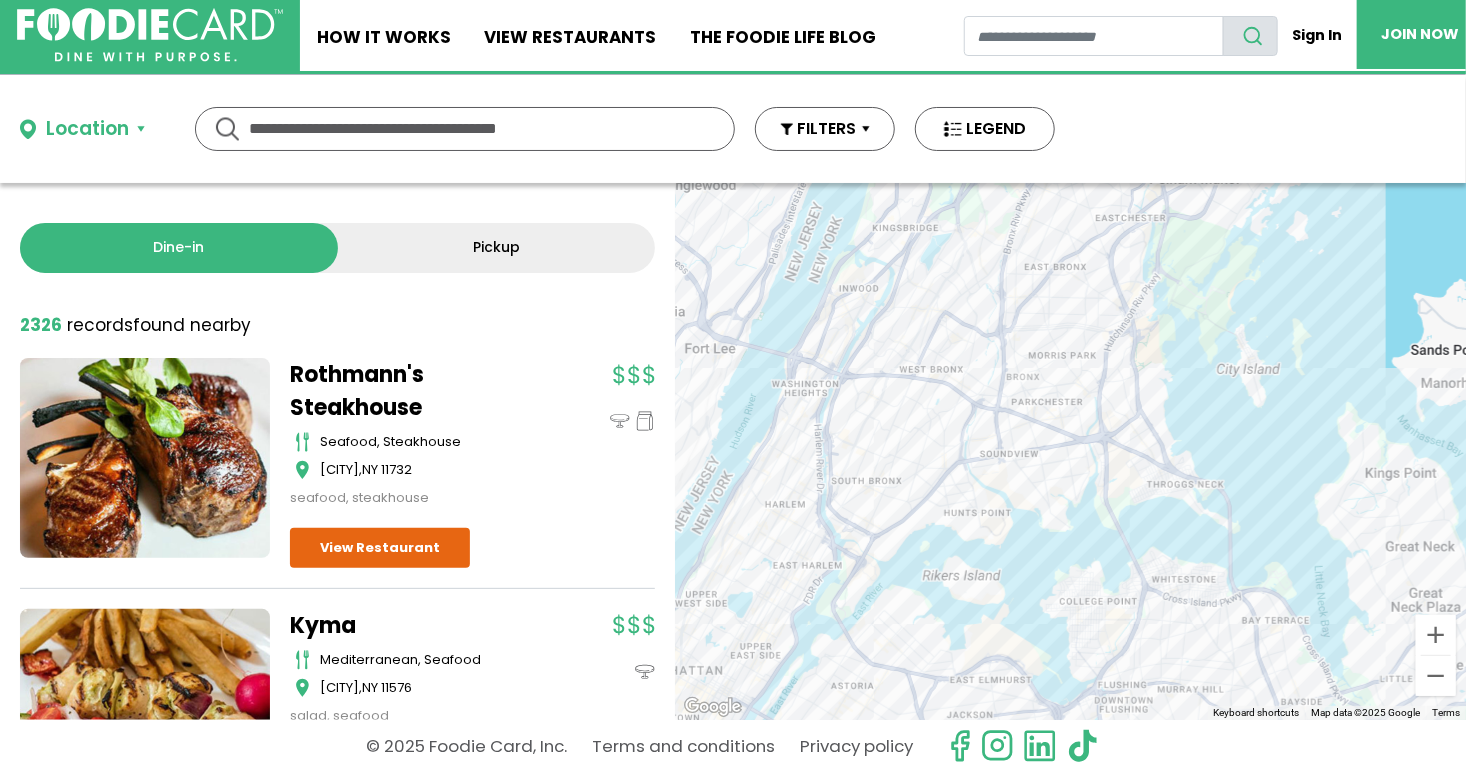 drag, startPoint x: 977, startPoint y: 461, endPoint x: 1046, endPoint y: 289, distance: 185.32404 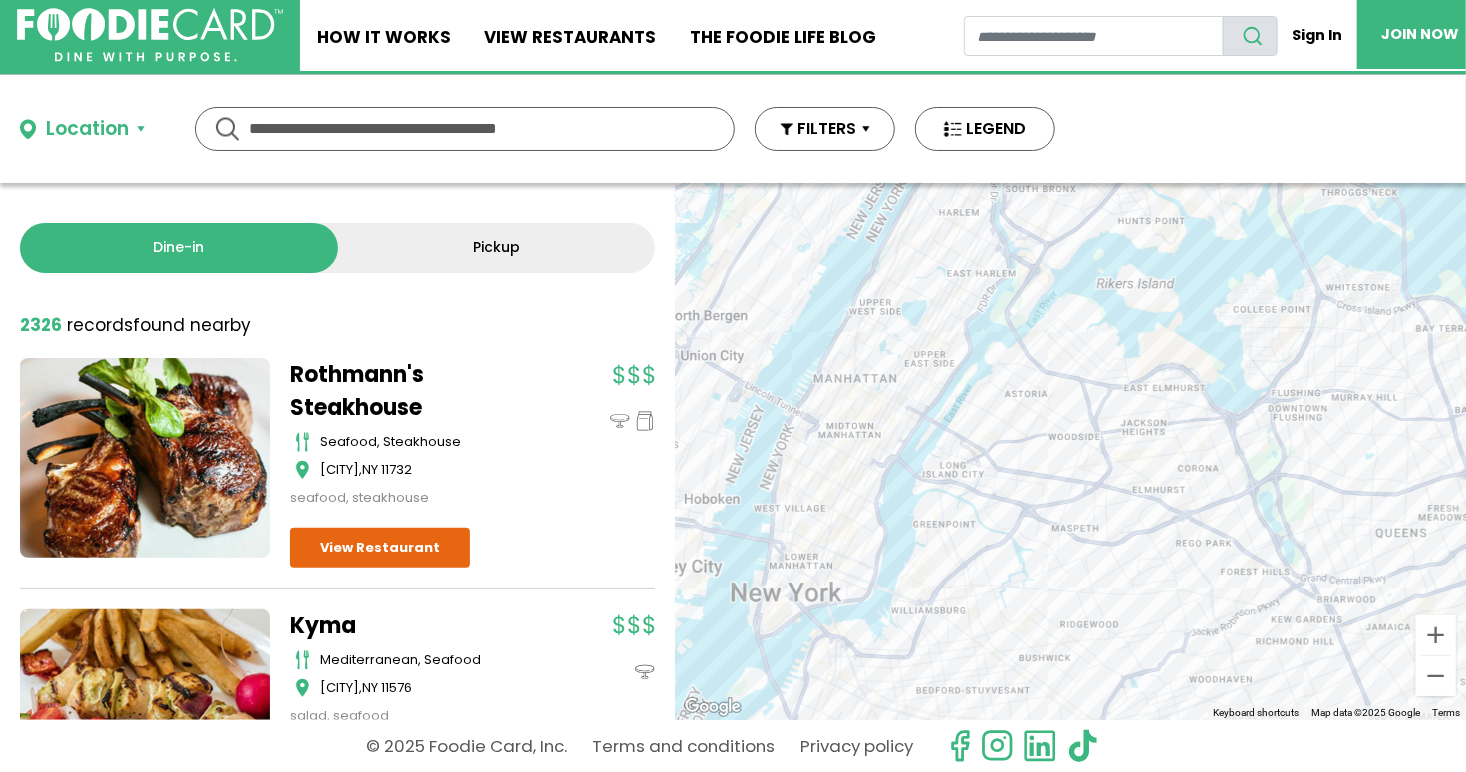 drag, startPoint x: 837, startPoint y: 532, endPoint x: 959, endPoint y: 379, distance: 195.68597 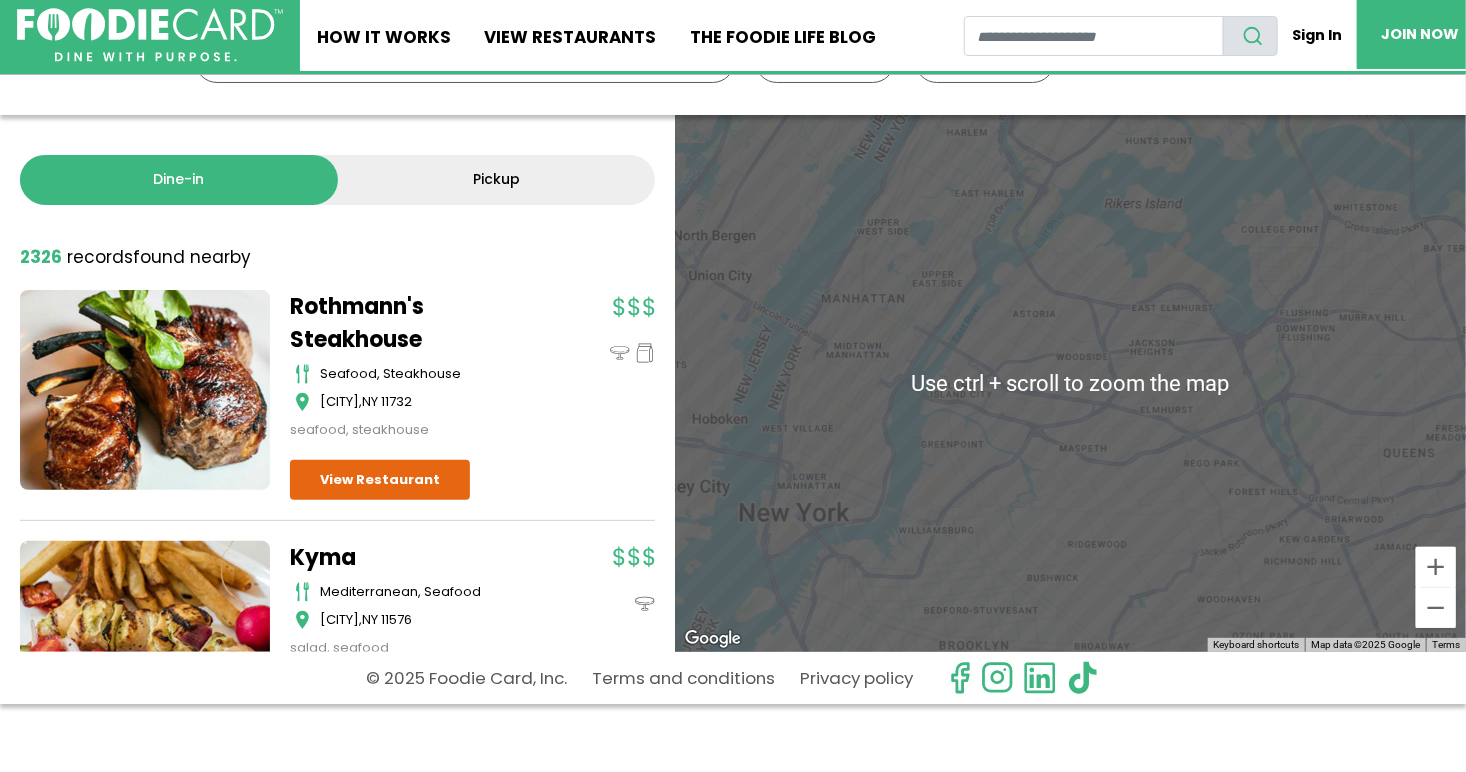 scroll, scrollTop: 81, scrollLeft: 0, axis: vertical 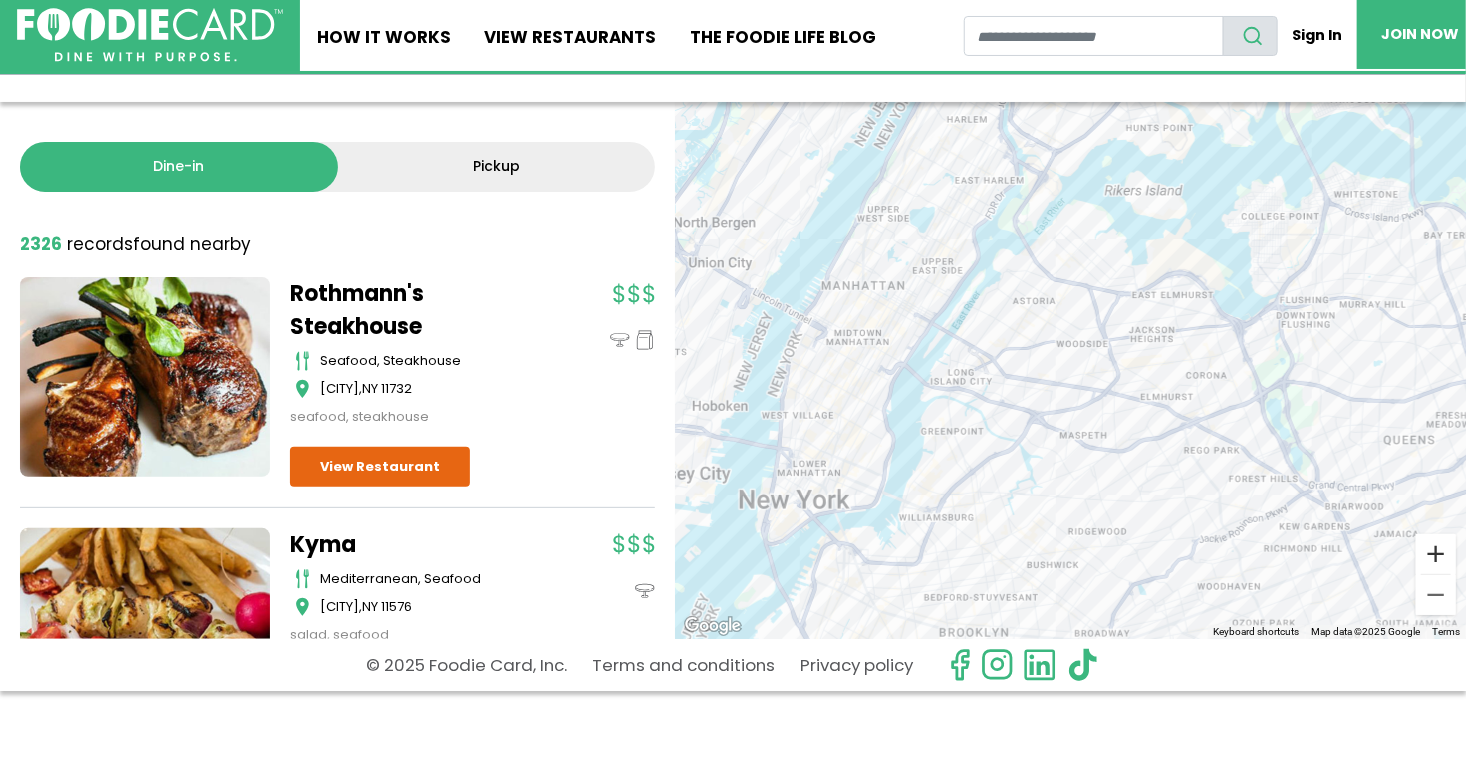 click at bounding box center [1436, 554] 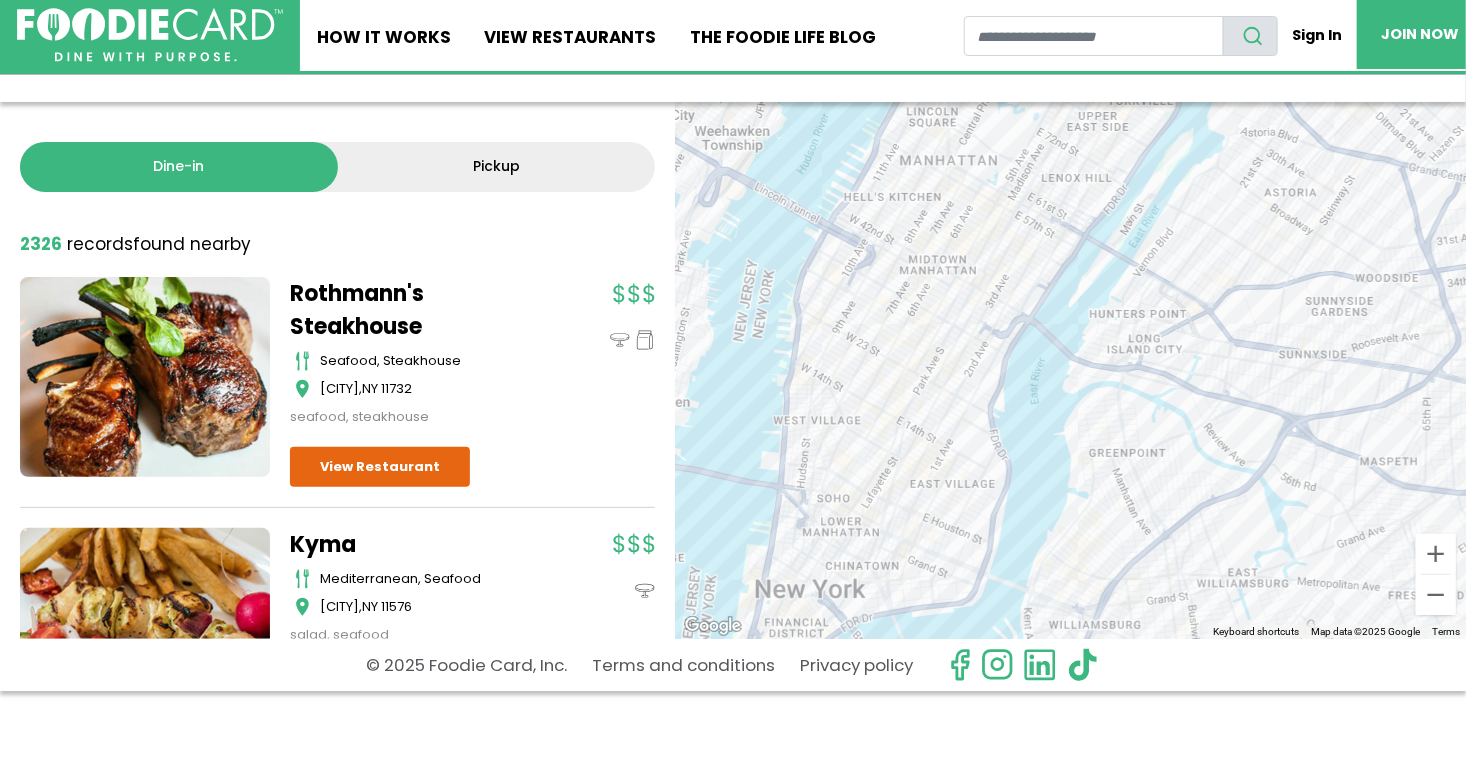 drag, startPoint x: 939, startPoint y: 406, endPoint x: 1250, endPoint y: 385, distance: 311.7082 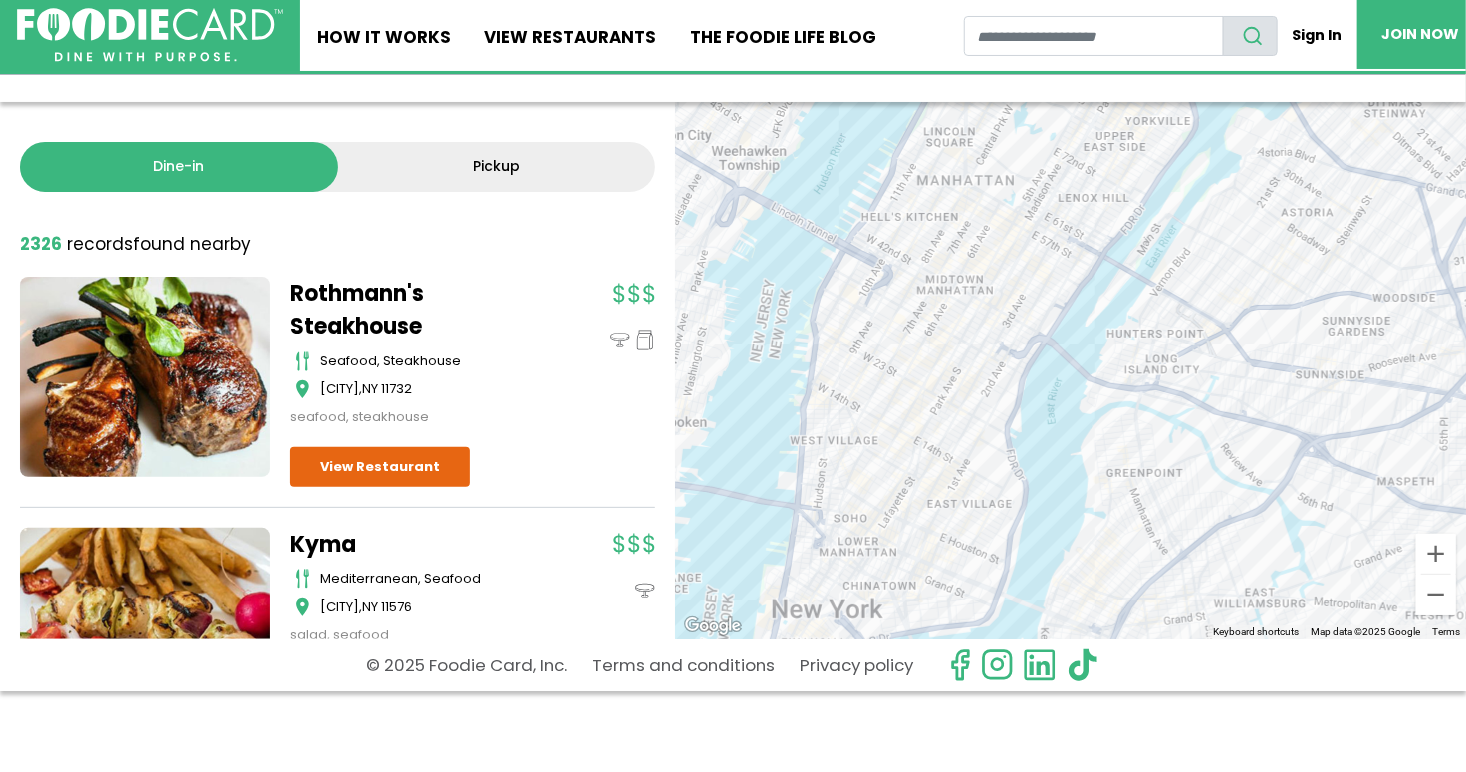 click on "To navigate, press the arrow keys." at bounding box center (1070, 370) 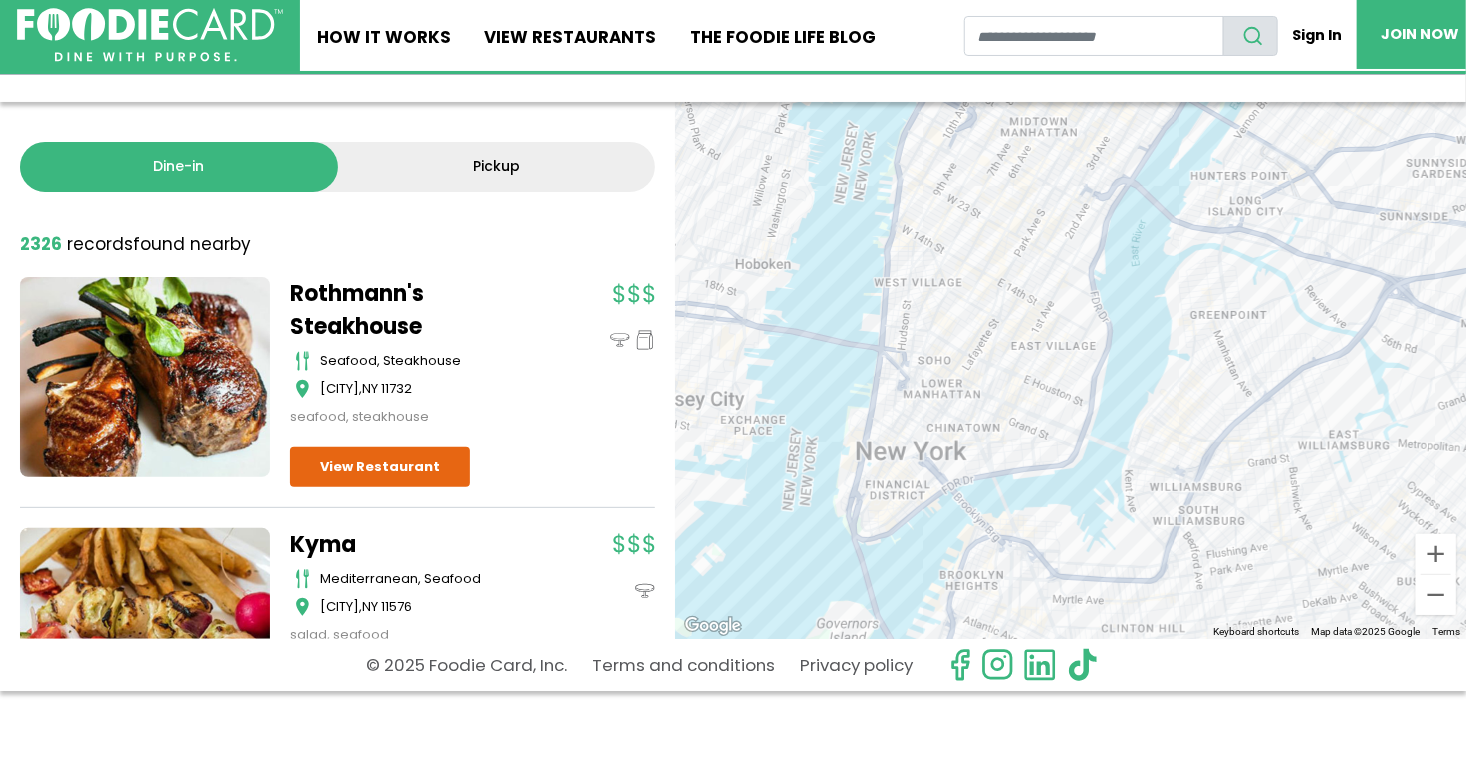 drag, startPoint x: 887, startPoint y: 379, endPoint x: 964, endPoint y: 228, distance: 169.49927 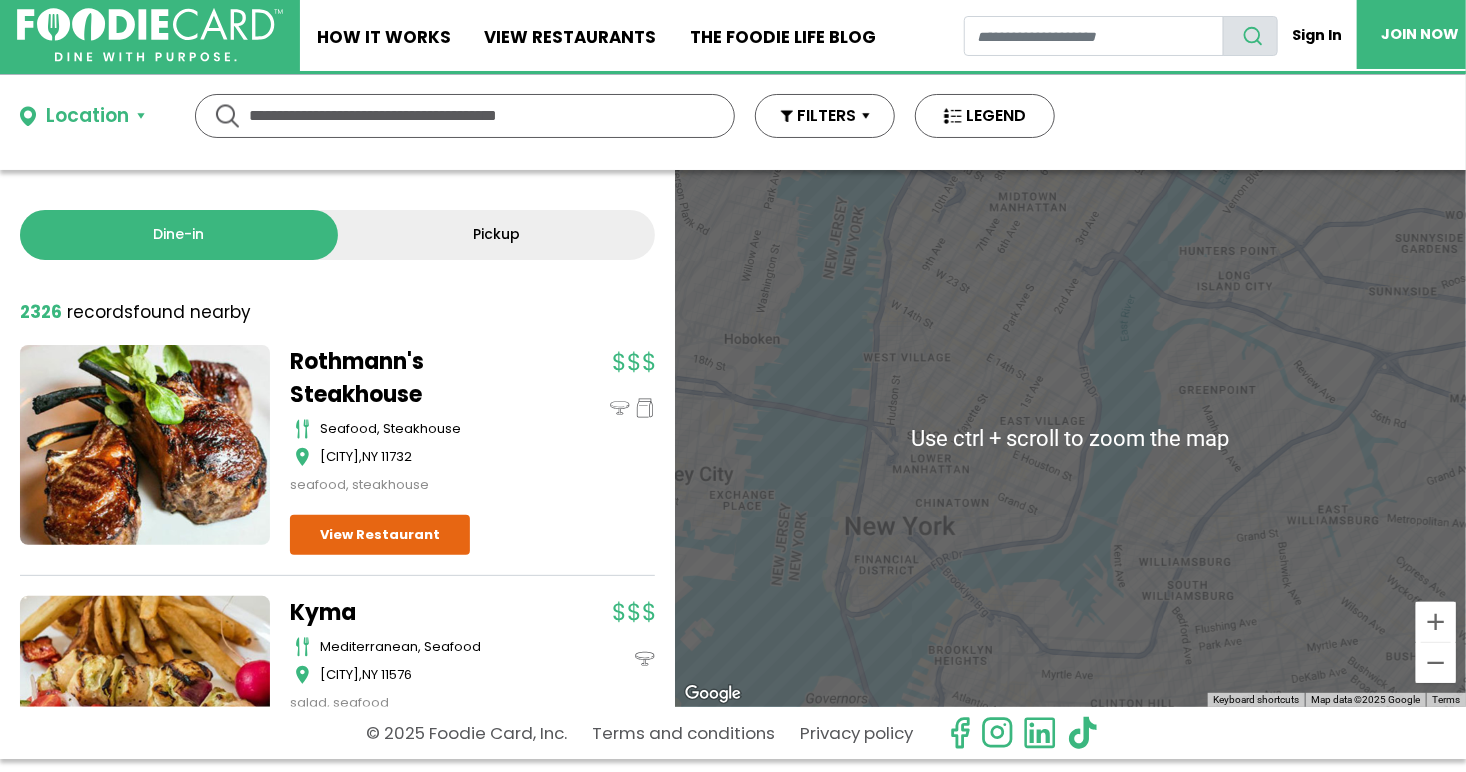 scroll, scrollTop: 0, scrollLeft: 0, axis: both 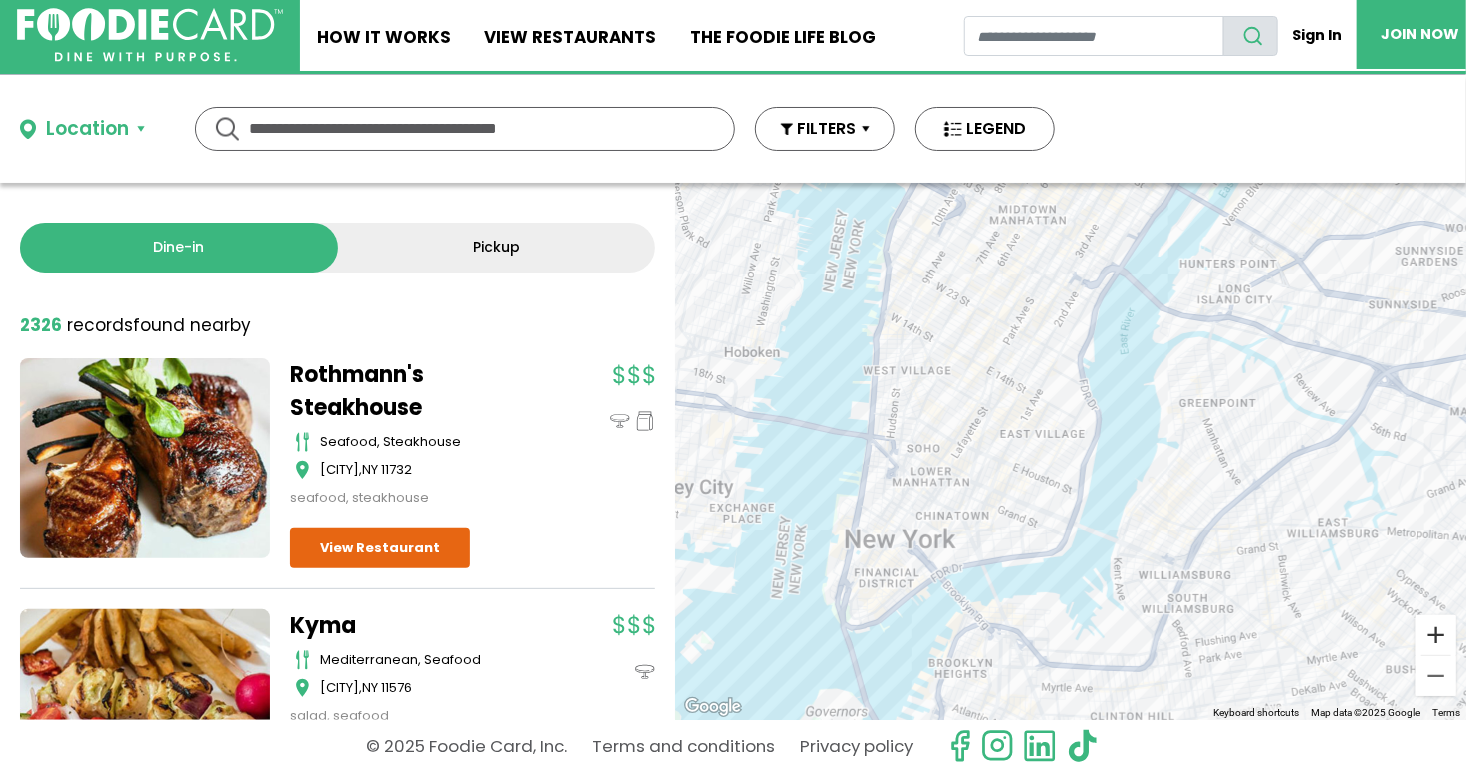 click at bounding box center [1436, 635] 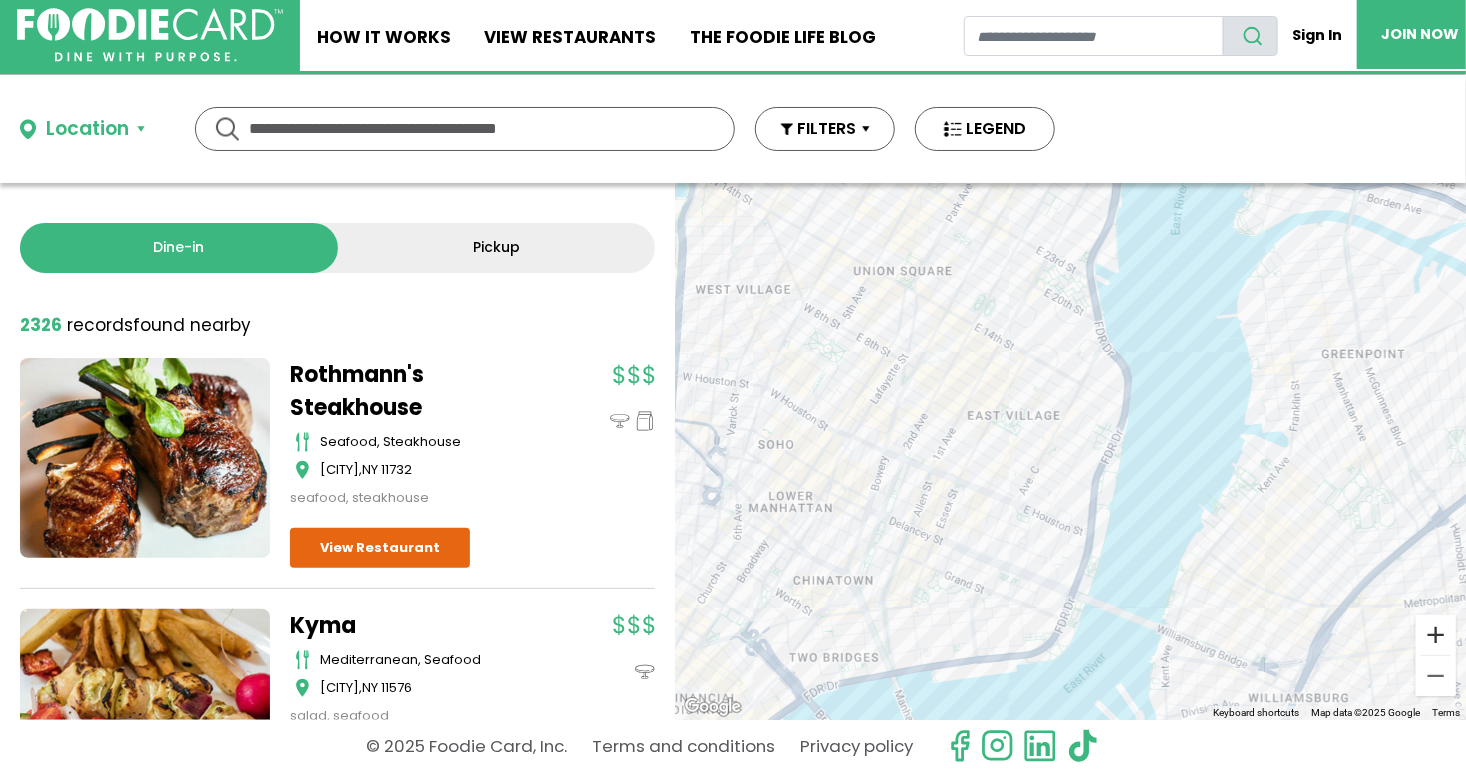 click at bounding box center (1436, 635) 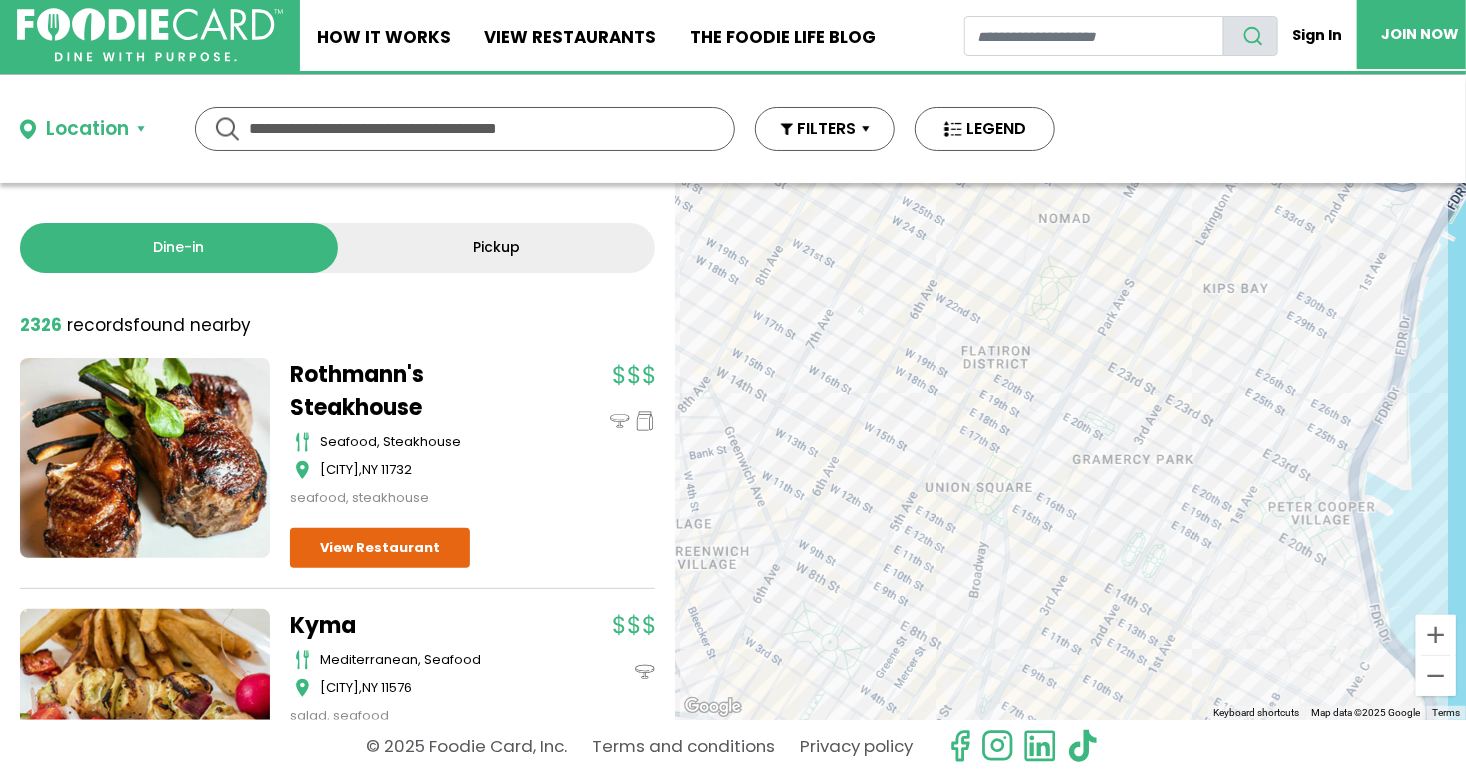 drag, startPoint x: 921, startPoint y: 415, endPoint x: 1164, endPoint y: 800, distance: 455.27353 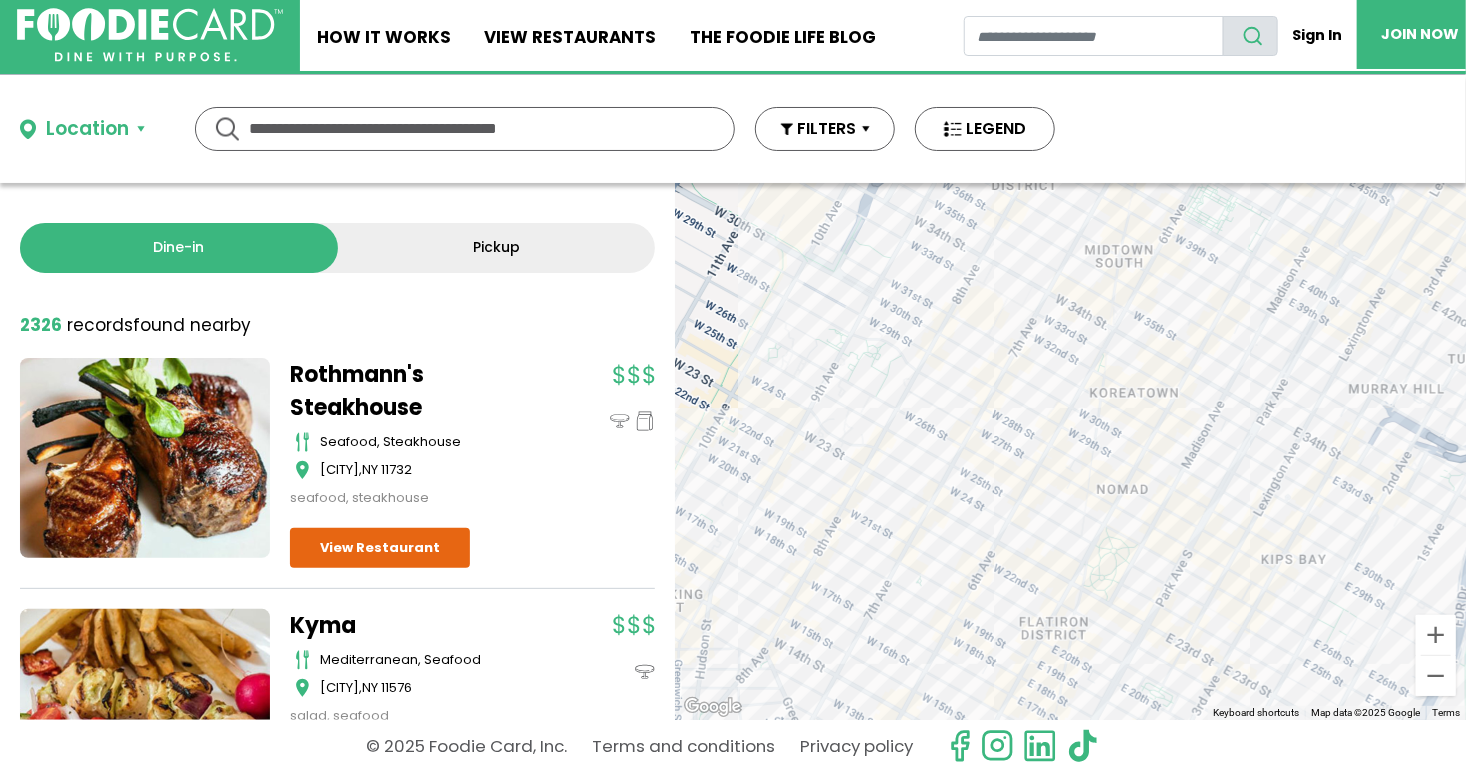 drag, startPoint x: 1082, startPoint y: 436, endPoint x: 1139, endPoint y: 713, distance: 282.80383 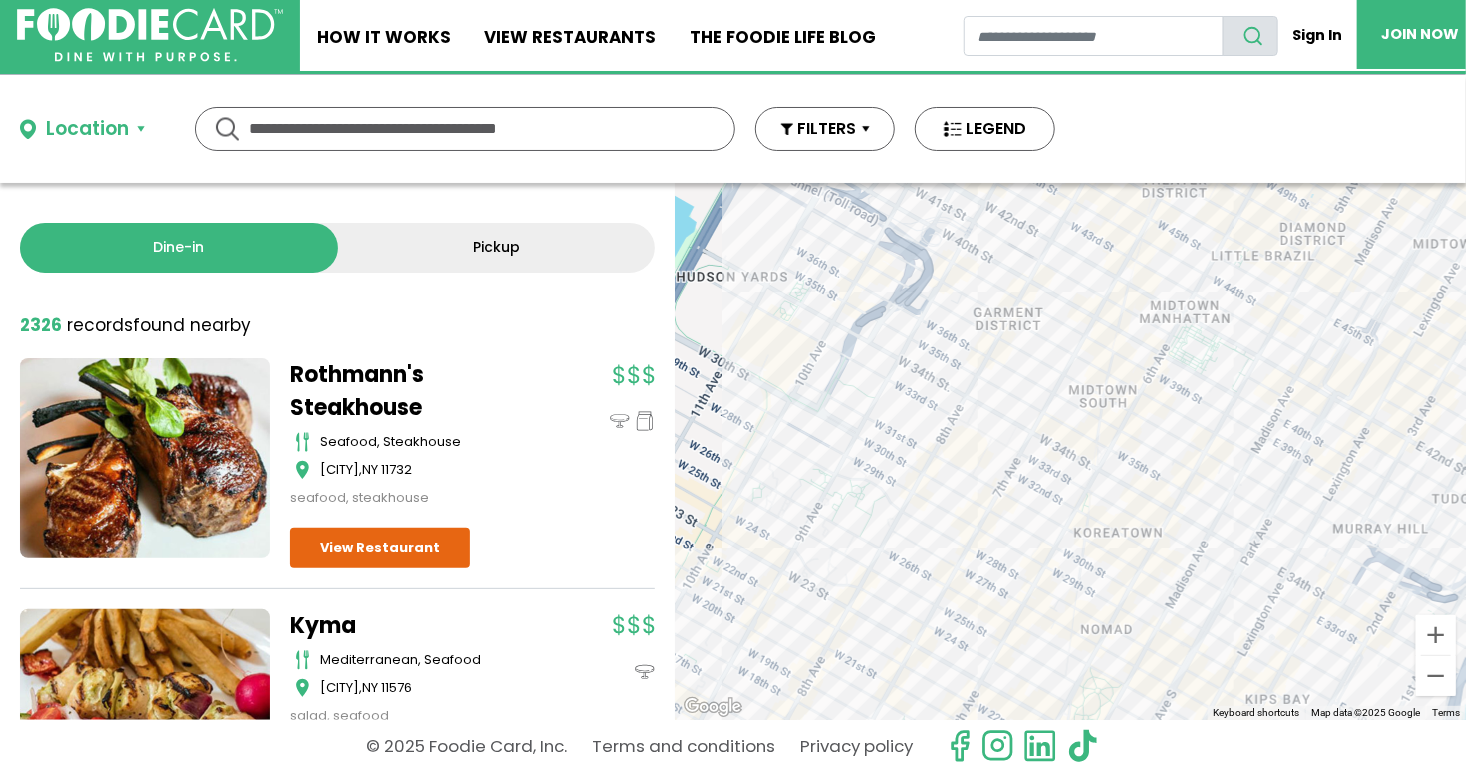drag, startPoint x: 1113, startPoint y: 446, endPoint x: 1098, endPoint y: 587, distance: 141.79562 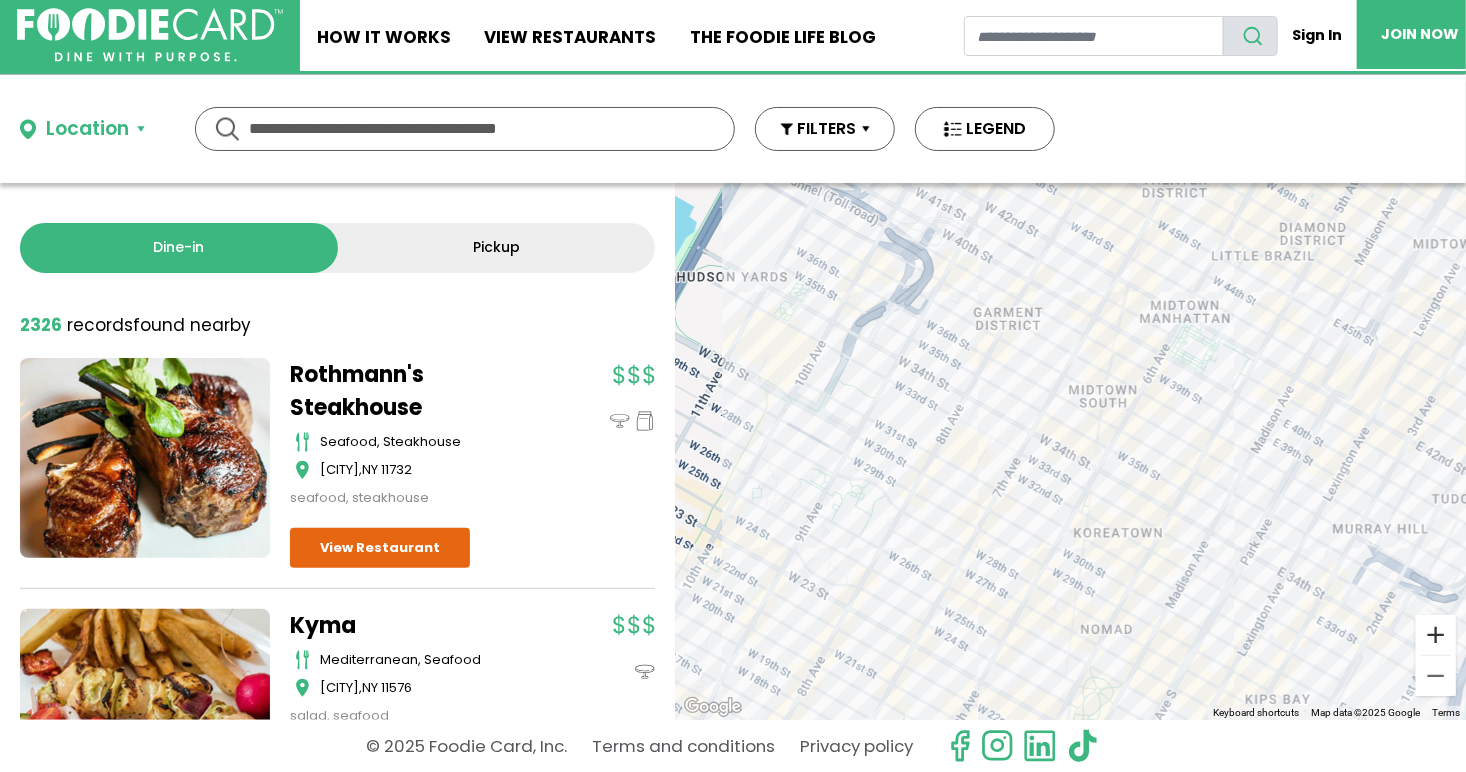 click at bounding box center [1436, 635] 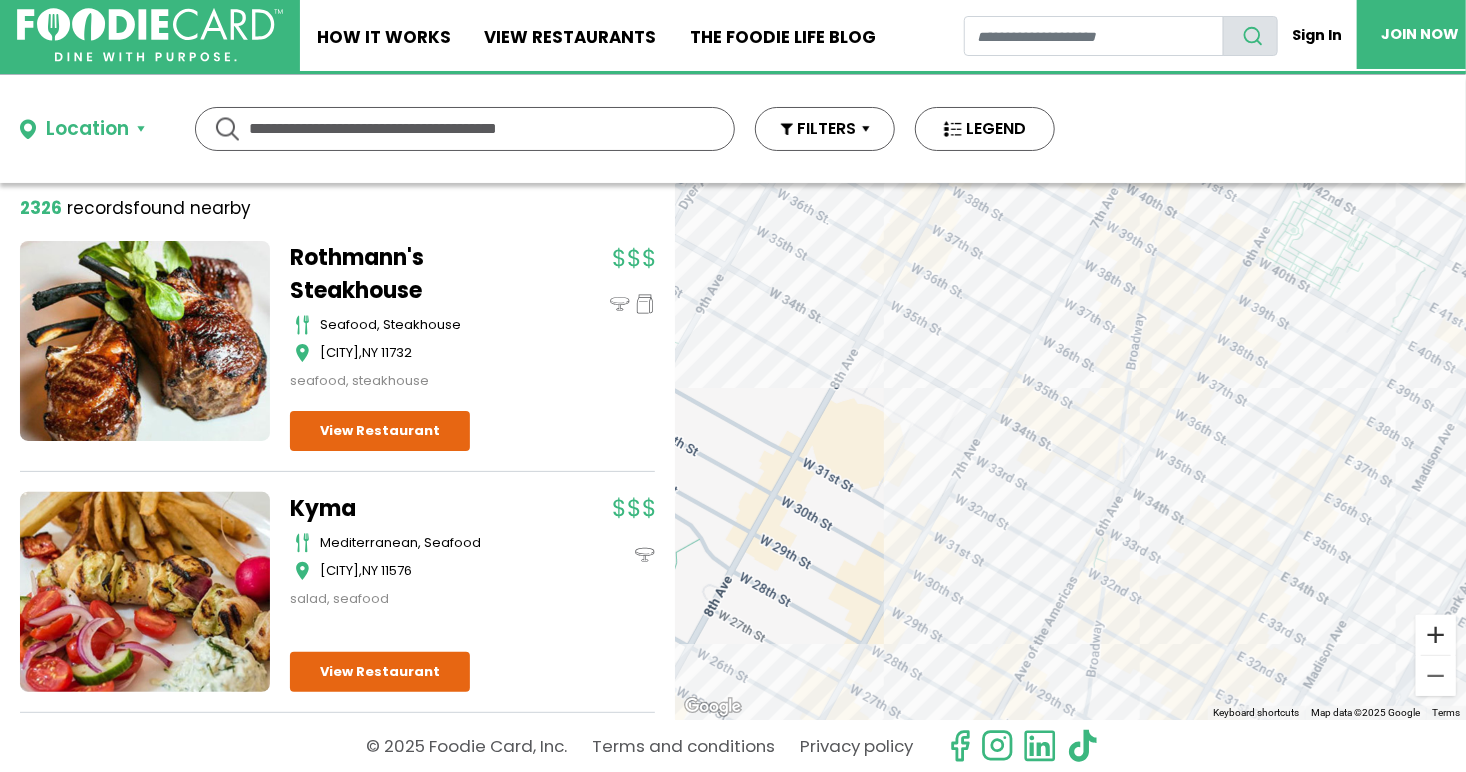 scroll, scrollTop: 0, scrollLeft: 0, axis: both 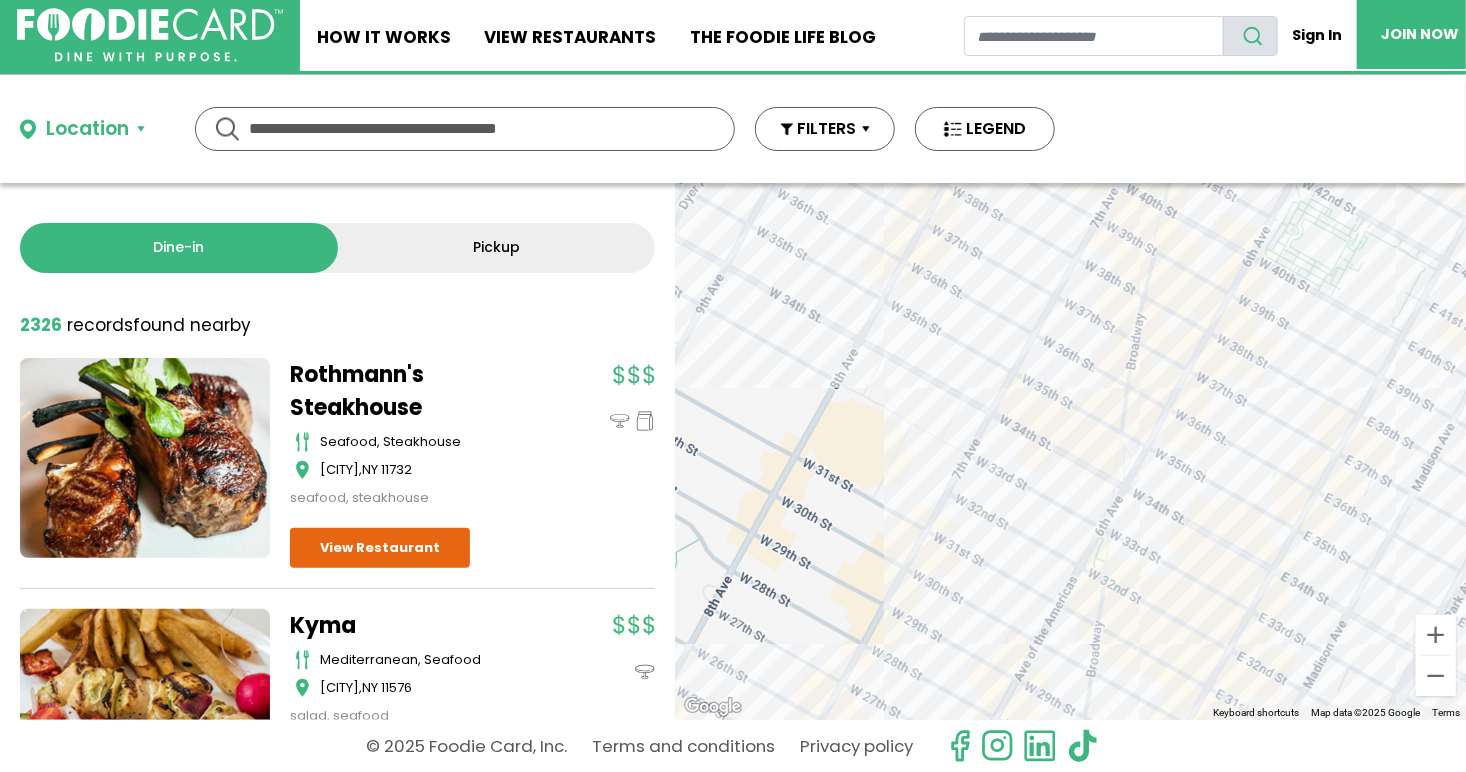 click on "Location" at bounding box center [87, 129] 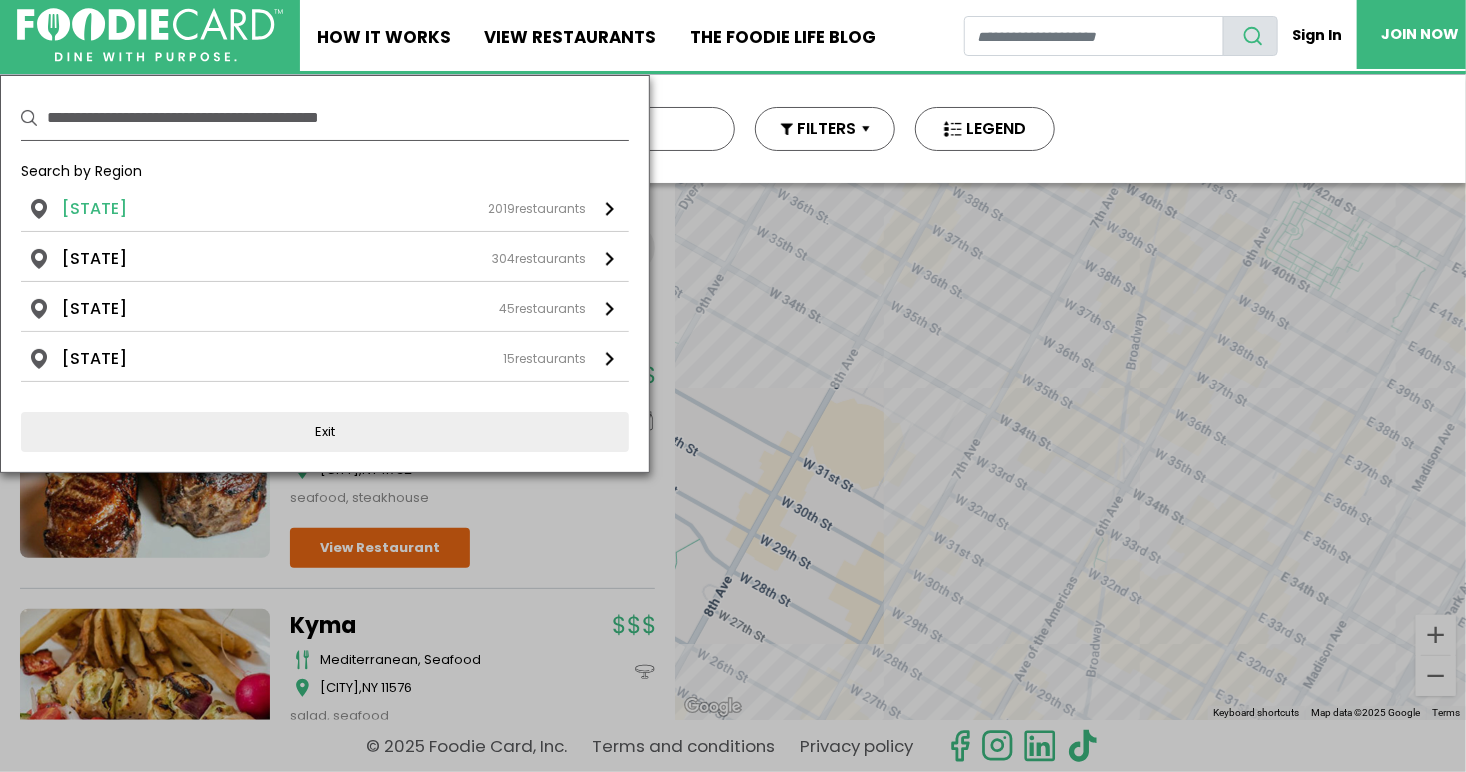 click at bounding box center (610, 209) 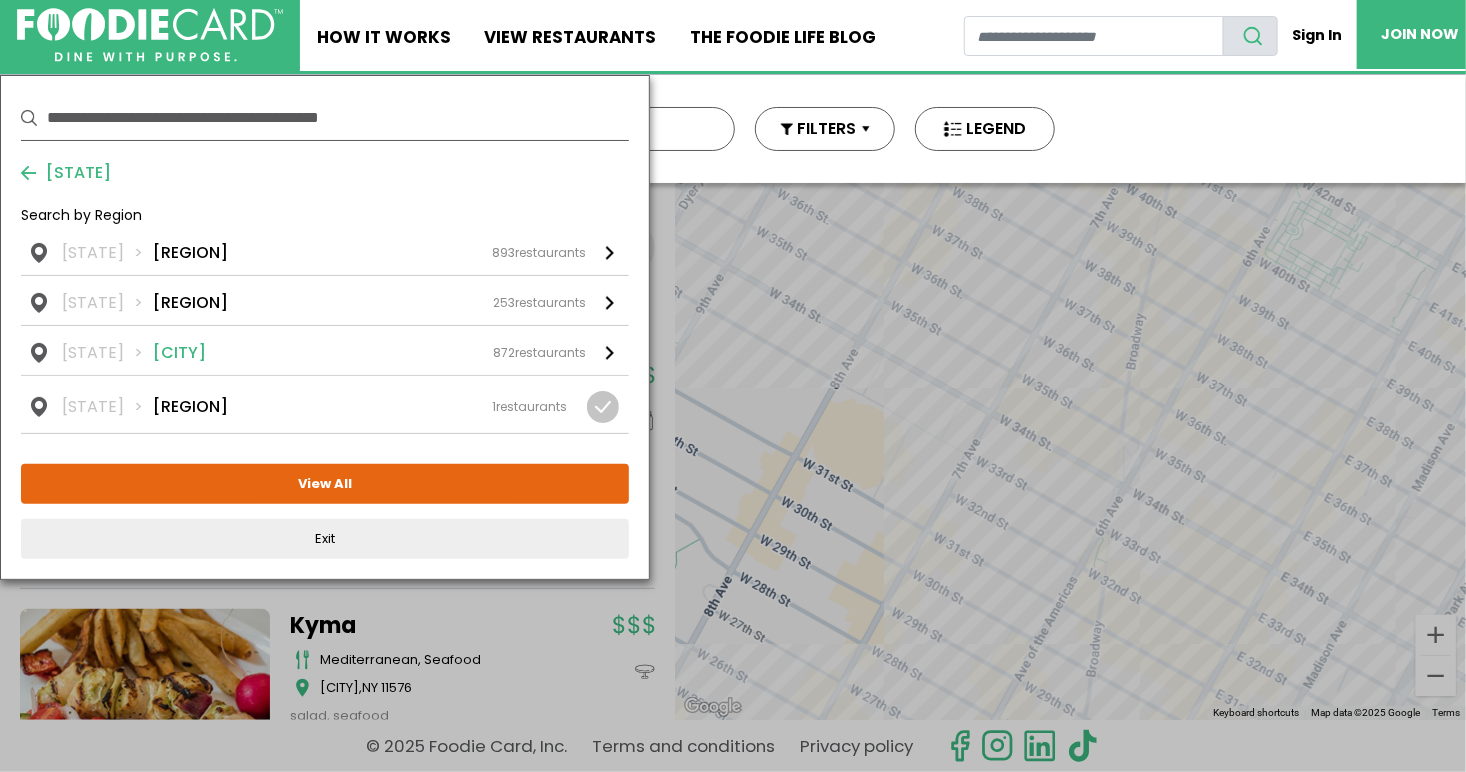 click on "872 restaurants" at bounding box center [539, 353] 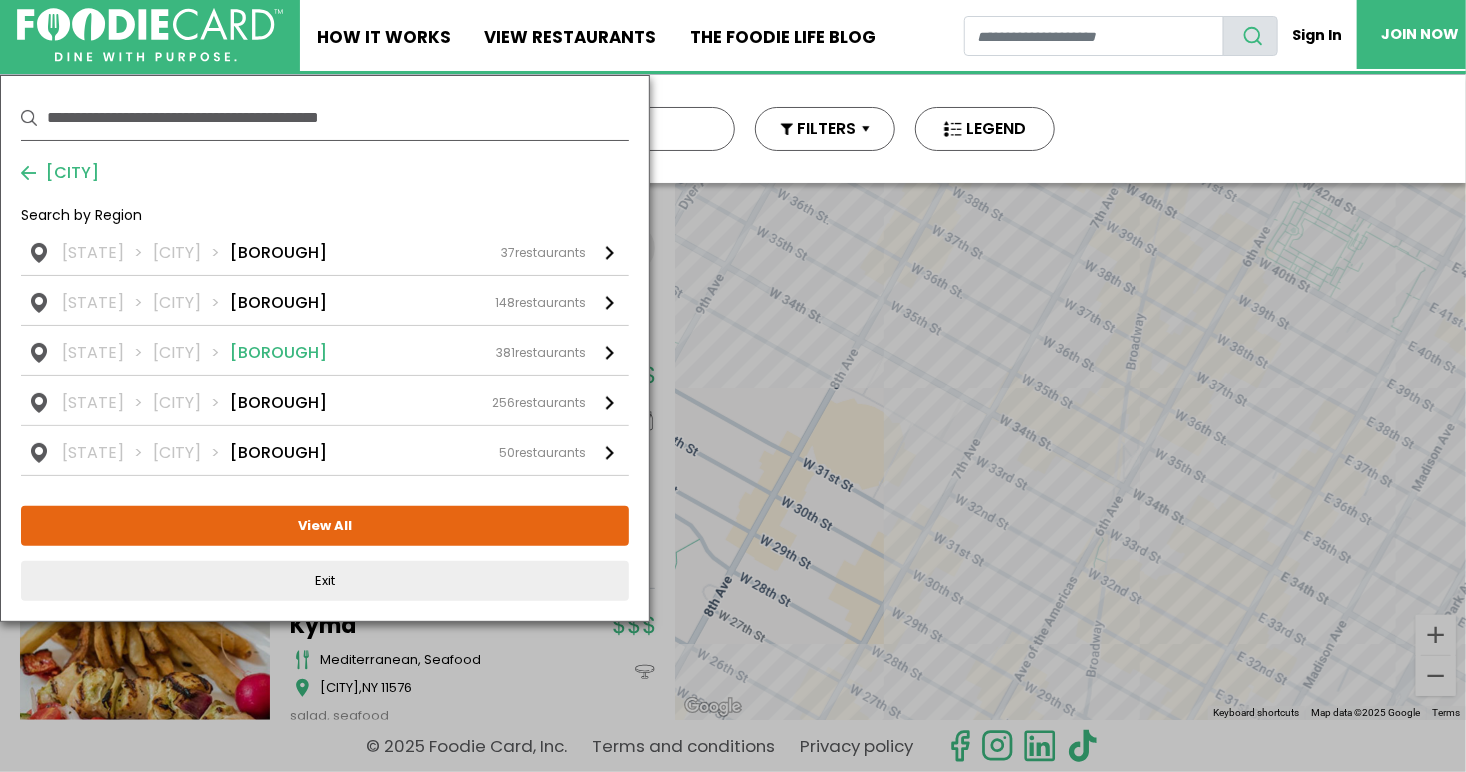 click on "381 restaurants" at bounding box center (541, 353) 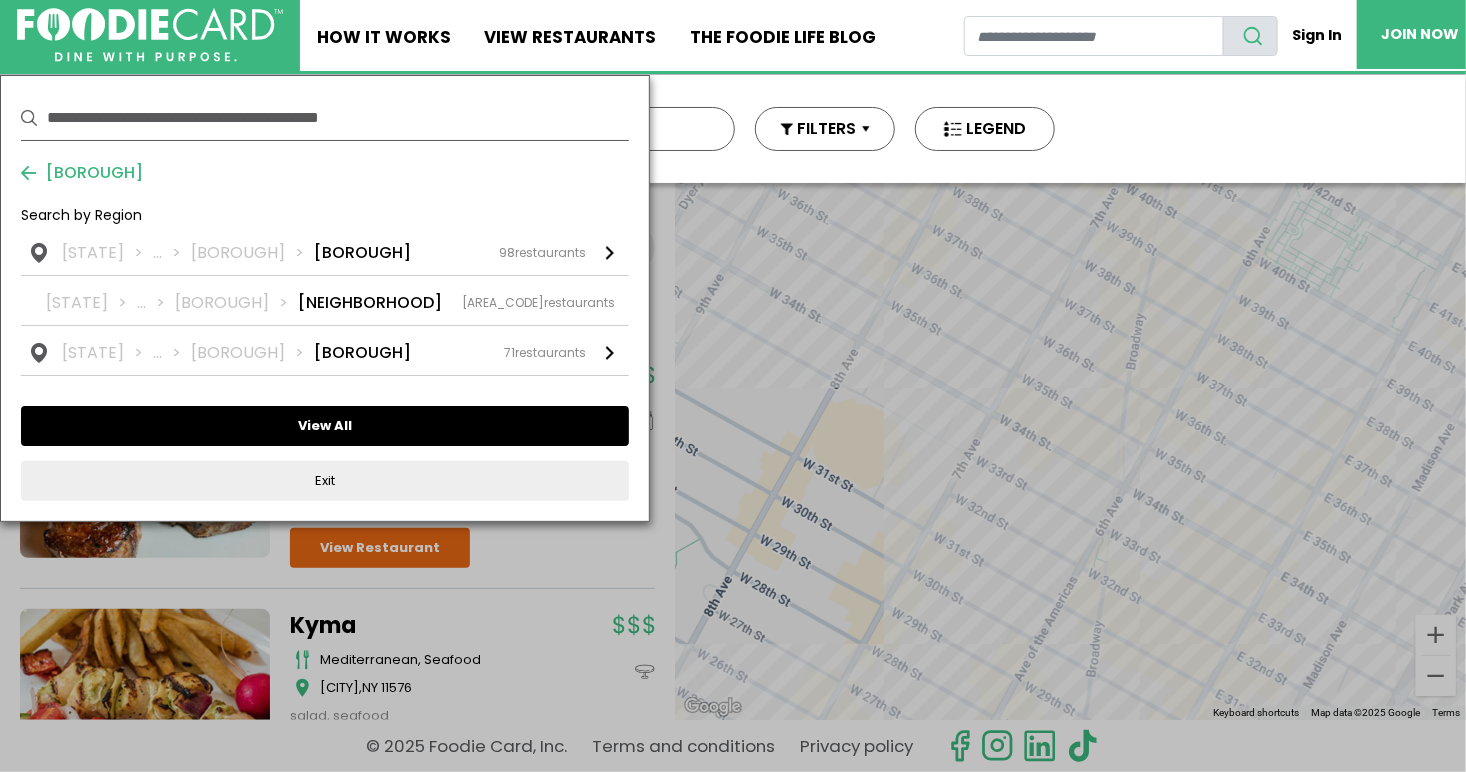 click on "View All" at bounding box center [325, 426] 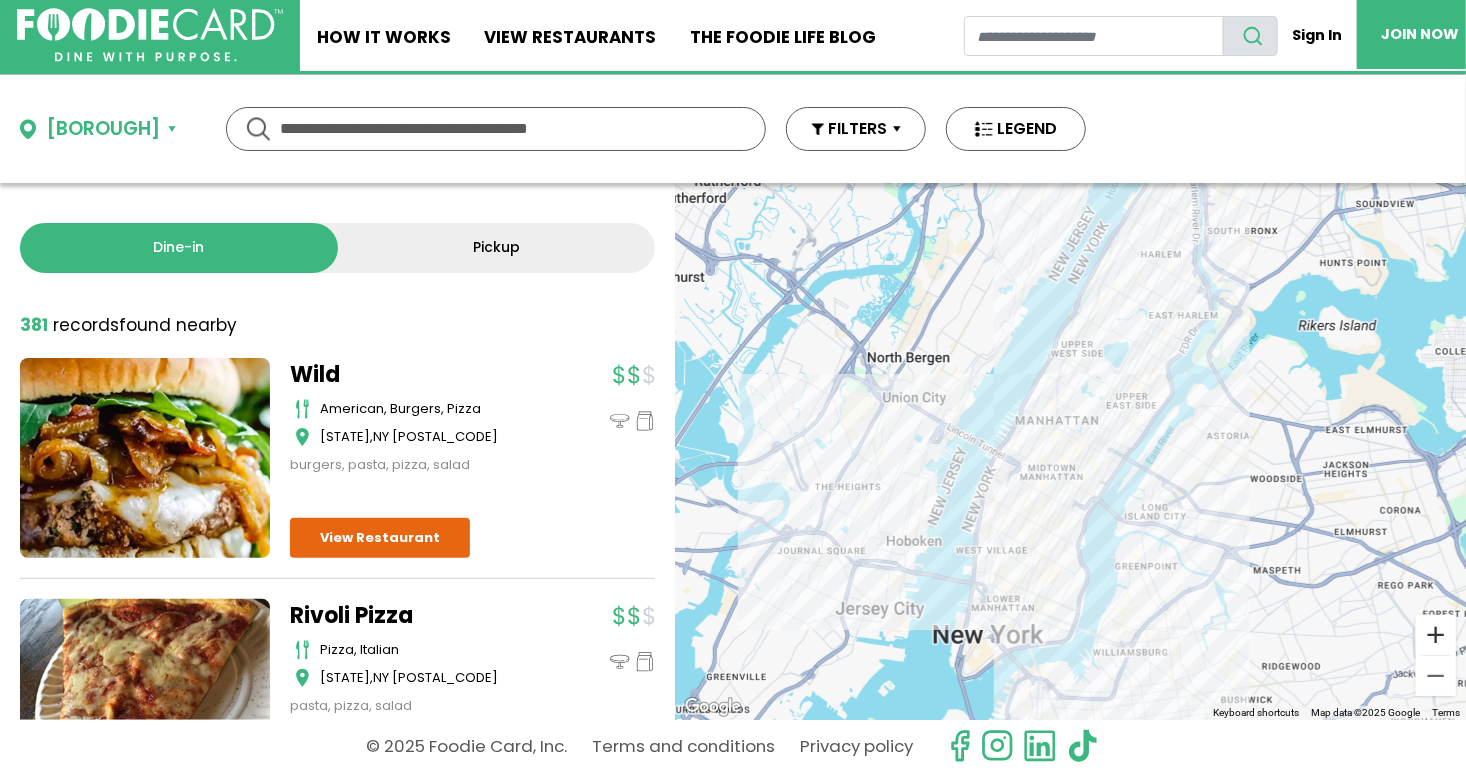 click at bounding box center (1436, 635) 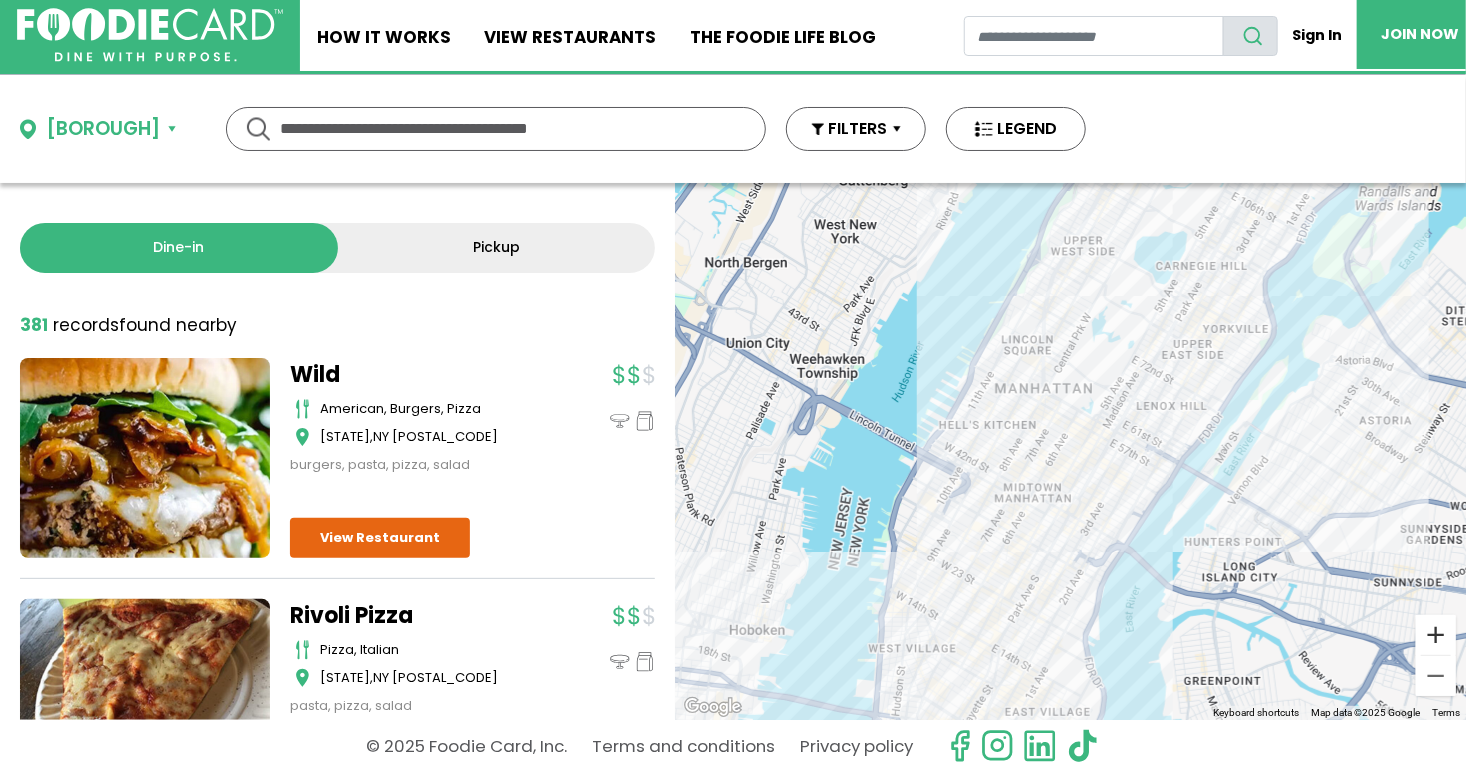 click at bounding box center [1436, 635] 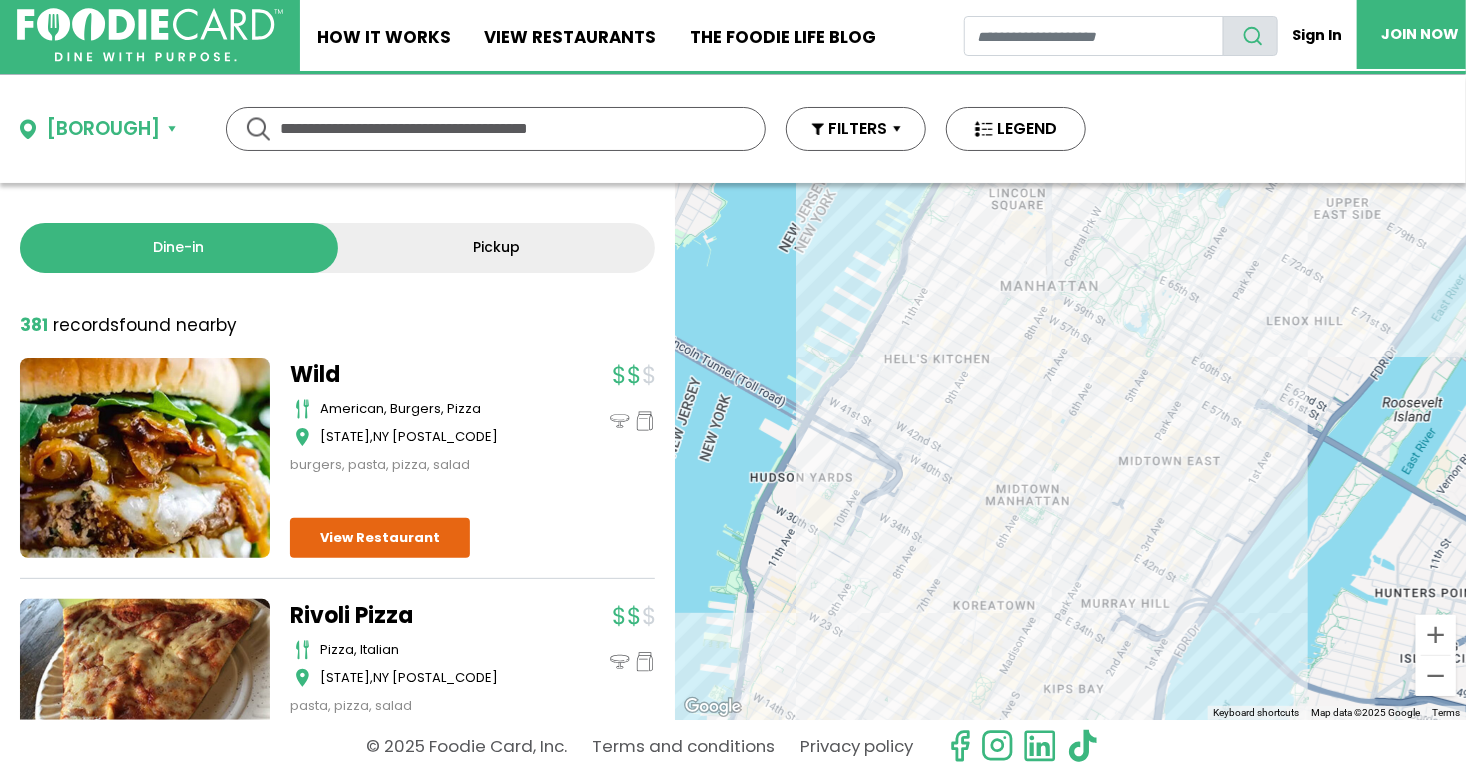 drag, startPoint x: 1063, startPoint y: 572, endPoint x: 1097, endPoint y: 528, distance: 55.605755 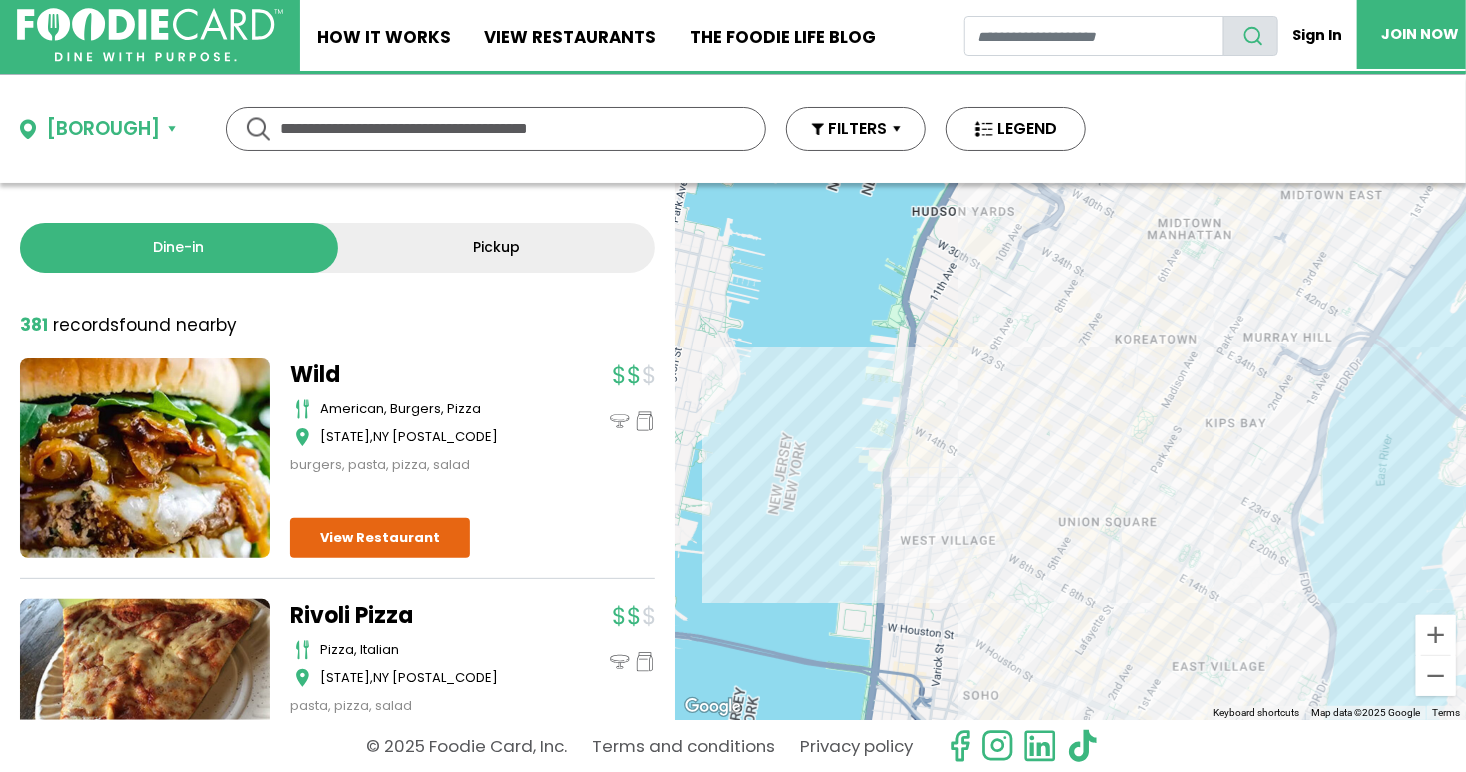 drag, startPoint x: 1068, startPoint y: 534, endPoint x: 1229, endPoint y: 271, distance: 308.36667 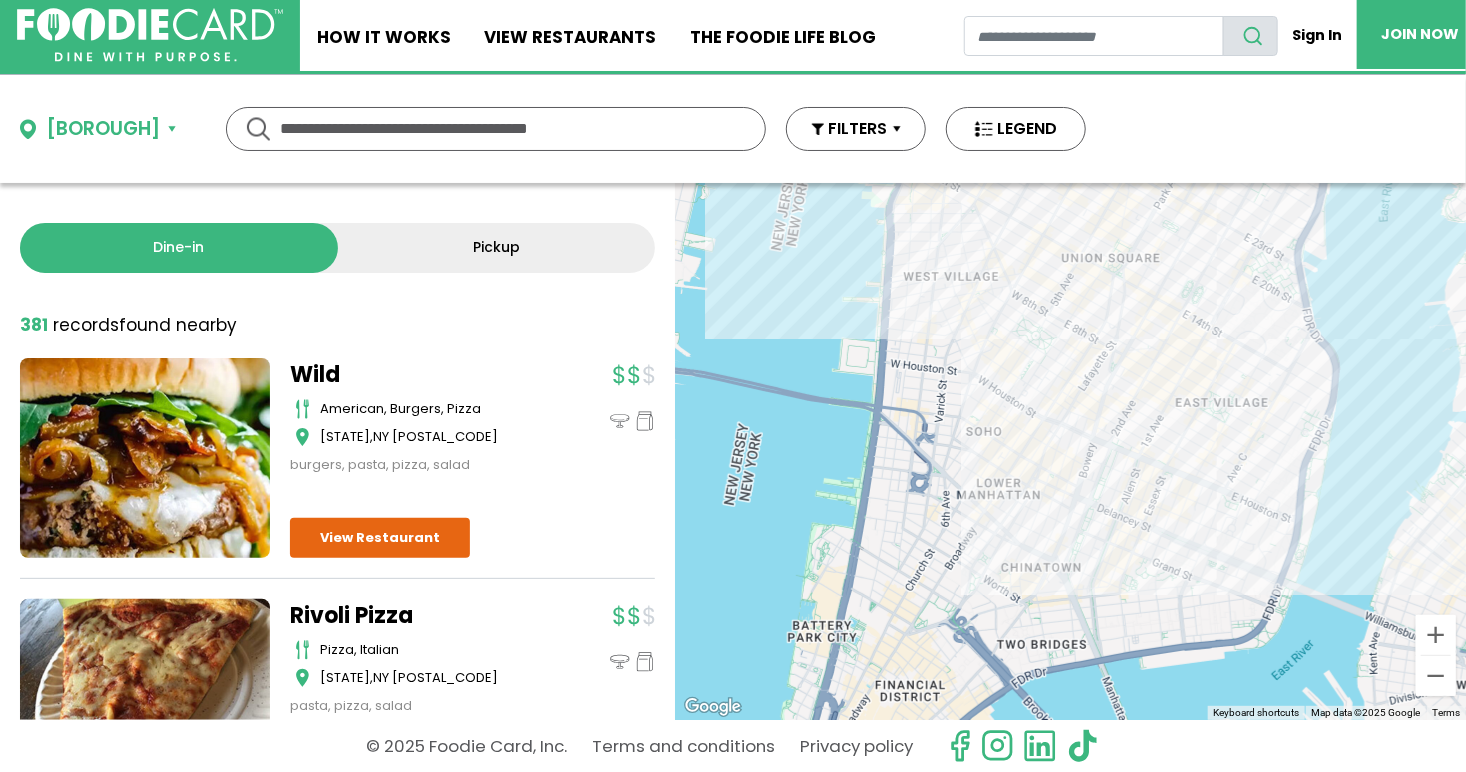 drag, startPoint x: 1173, startPoint y: 629, endPoint x: 1176, endPoint y: 361, distance: 268.01678 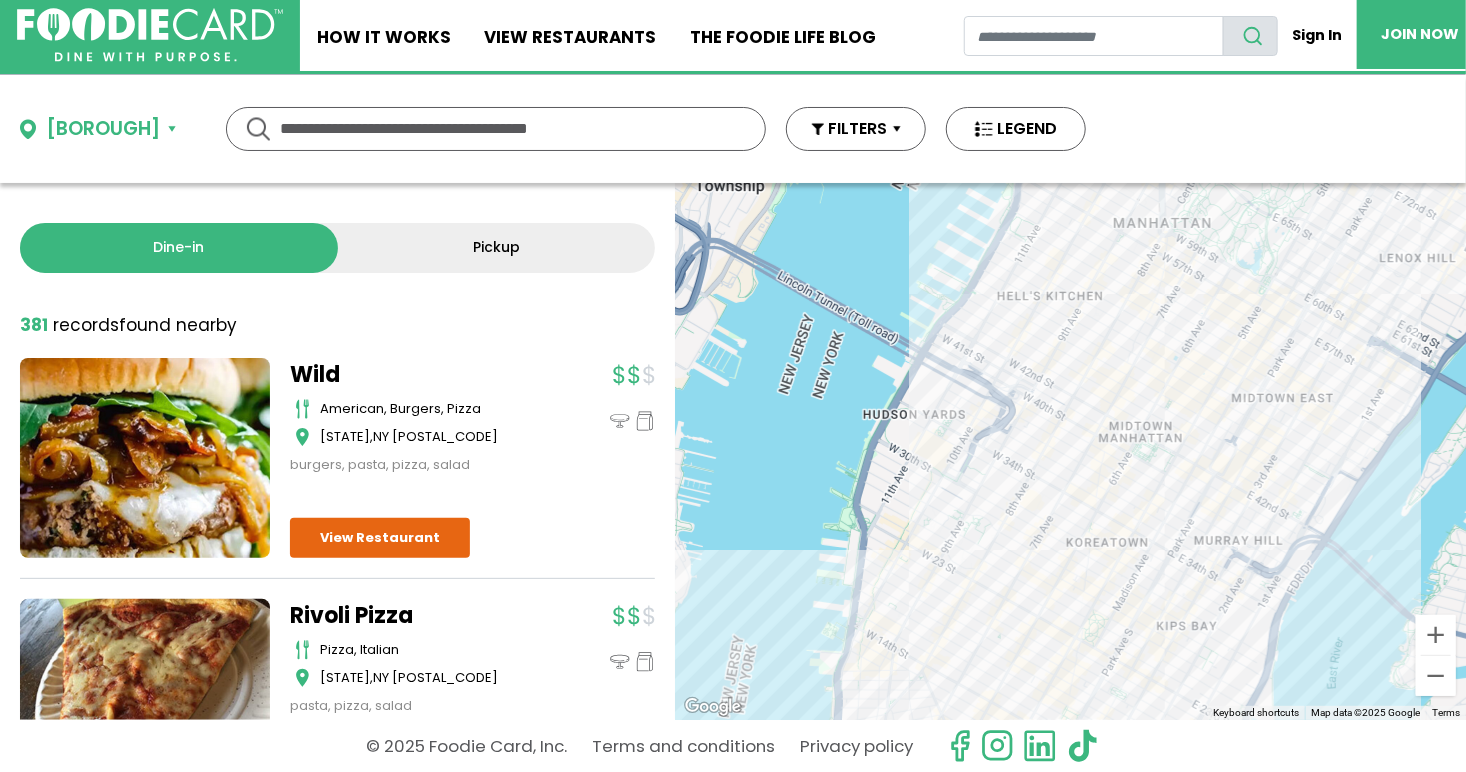 drag, startPoint x: 1131, startPoint y: 354, endPoint x: 1079, endPoint y: 823, distance: 471.87393 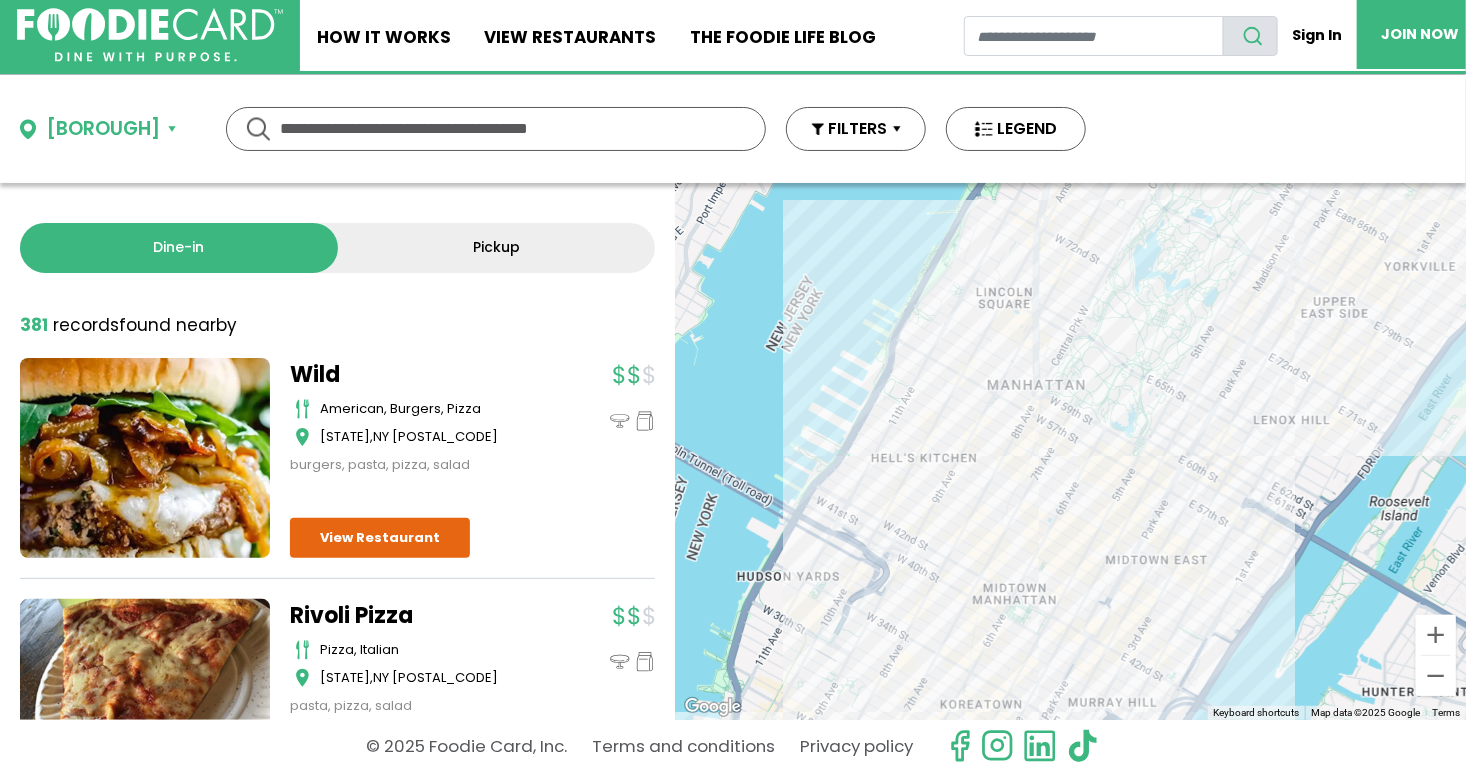 drag, startPoint x: 1138, startPoint y: 357, endPoint x: 994, endPoint y: 524, distance: 220.51077 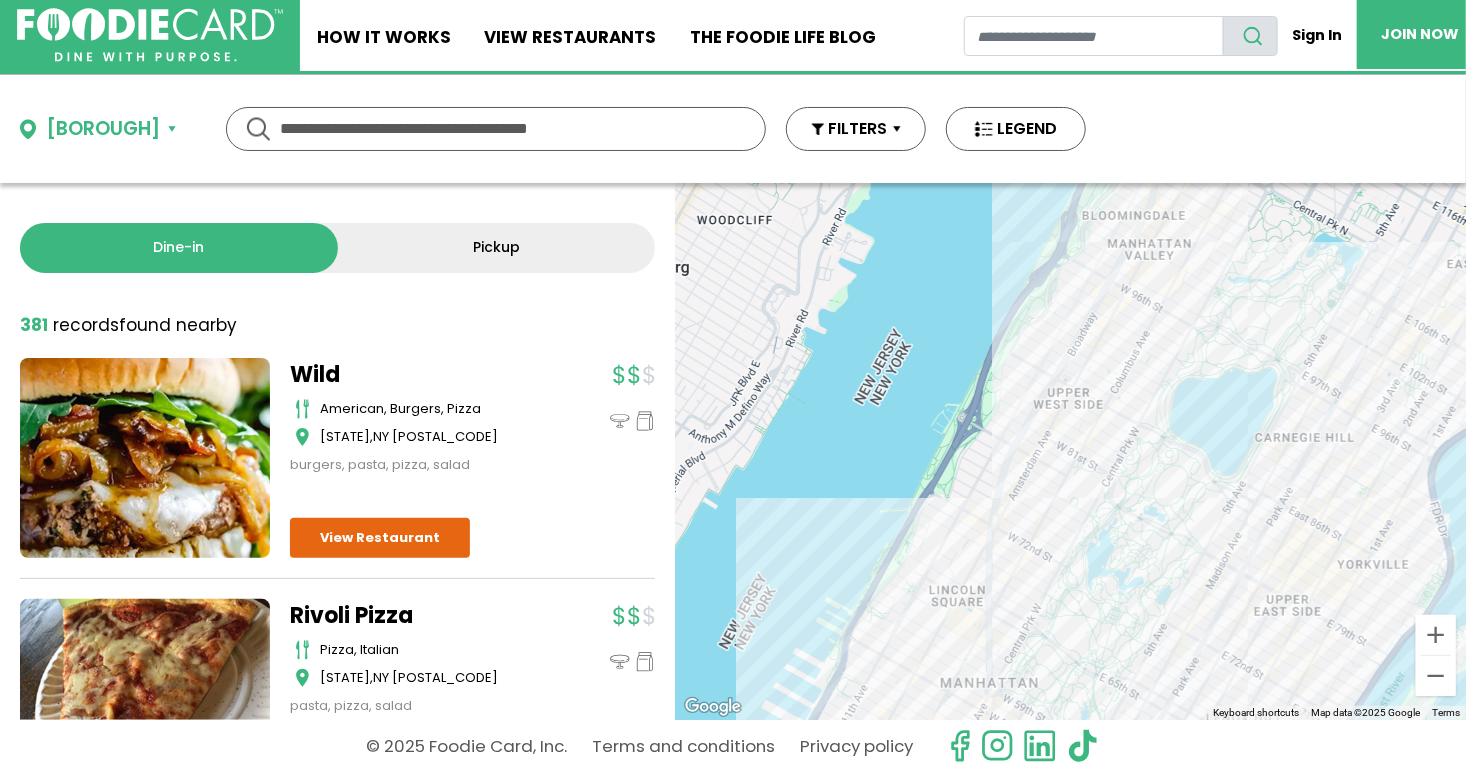 drag, startPoint x: 1298, startPoint y: 287, endPoint x: 1268, endPoint y: 586, distance: 300.50125 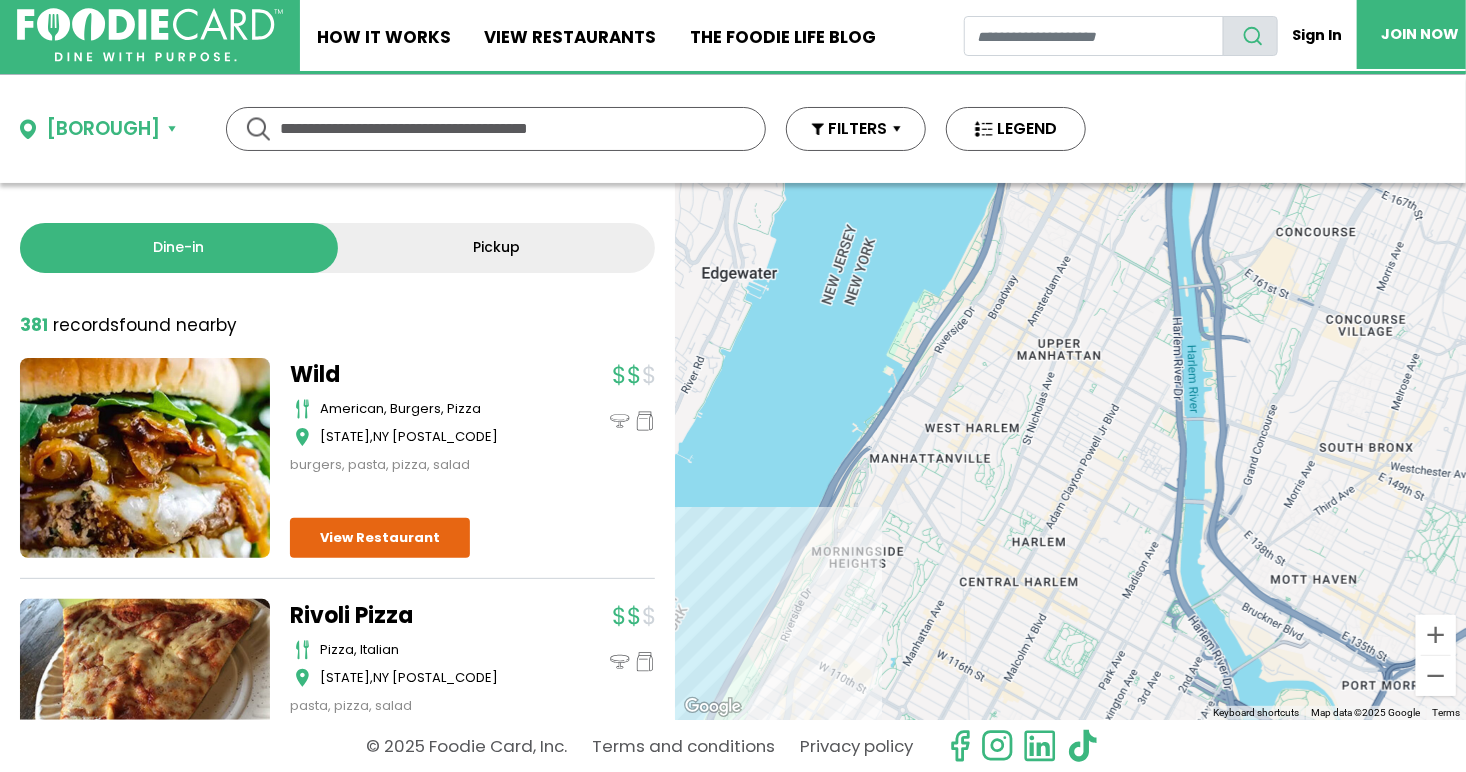 drag, startPoint x: 1253, startPoint y: 280, endPoint x: 889, endPoint y: 801, distance: 635.56036 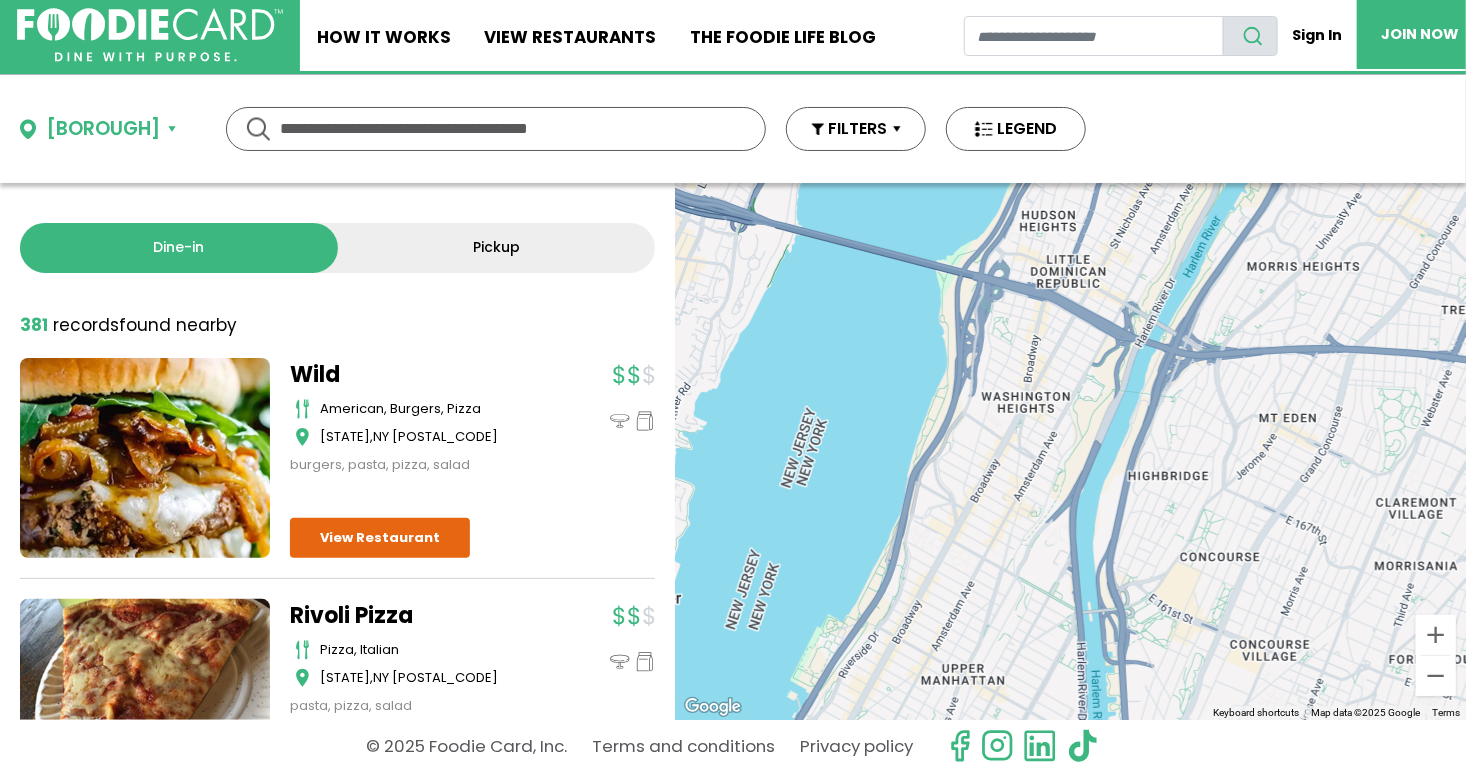 drag, startPoint x: 1036, startPoint y: 520, endPoint x: 939, endPoint y: 823, distance: 318.14777 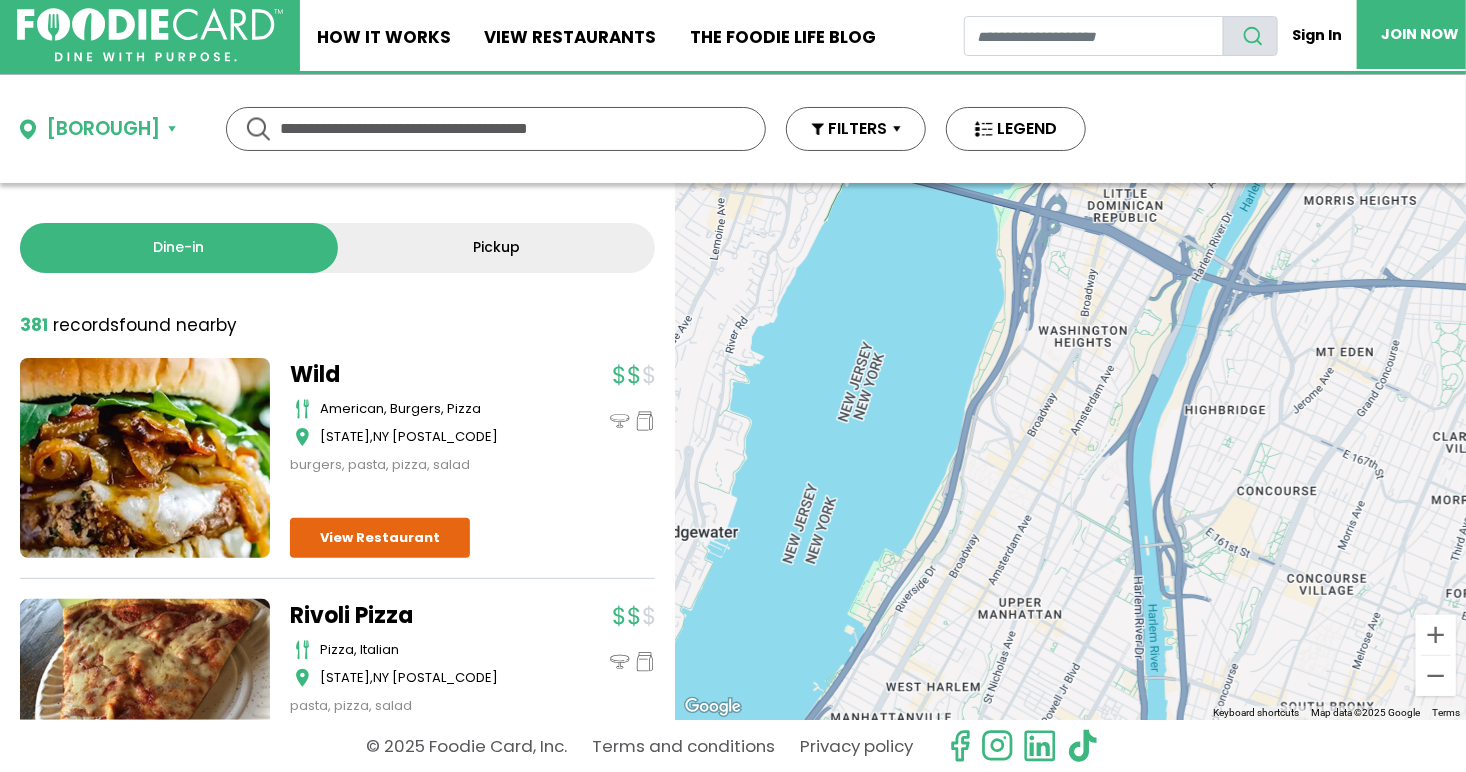 drag, startPoint x: 1046, startPoint y: 473, endPoint x: 1134, endPoint y: 343, distance: 156.98407 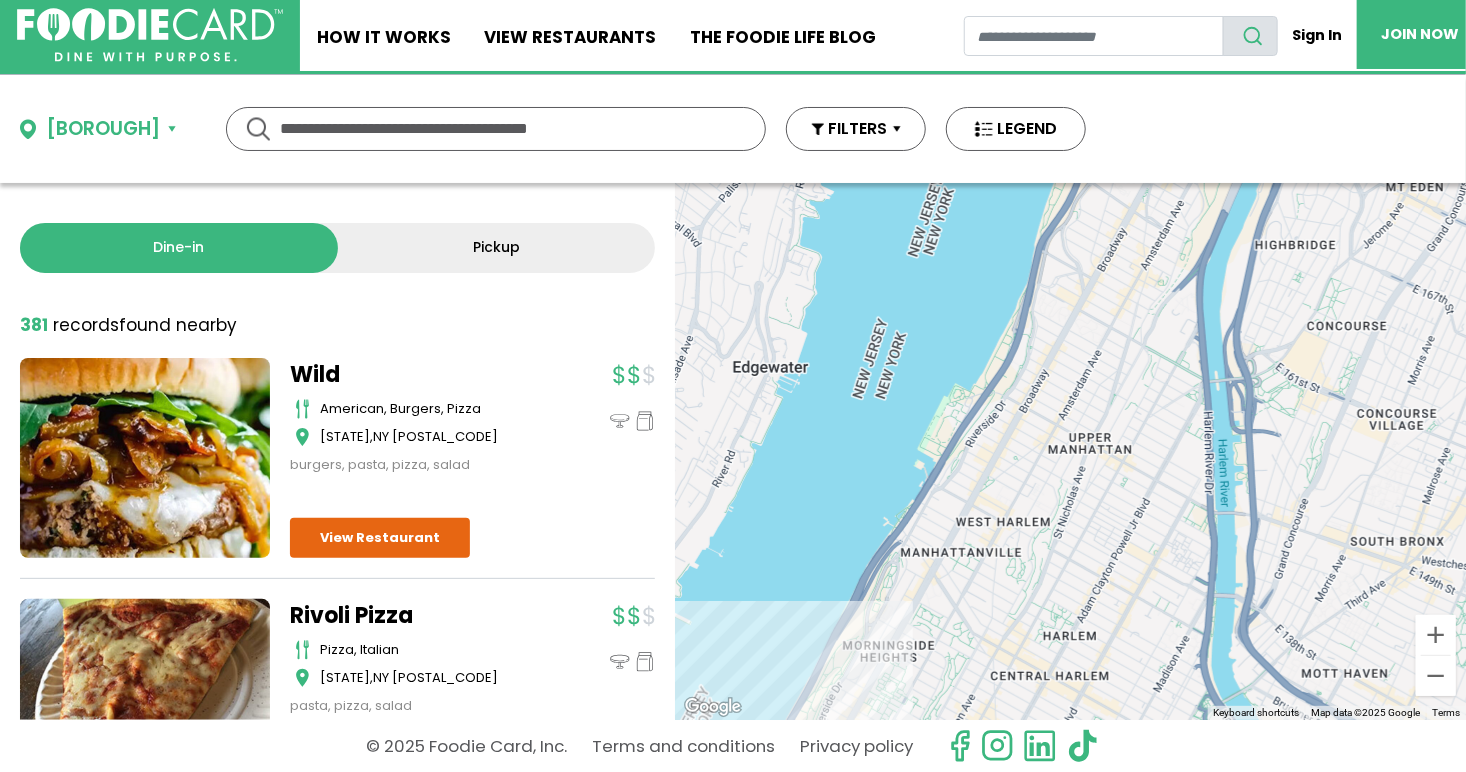 drag, startPoint x: 1047, startPoint y: 603, endPoint x: 1130, endPoint y: 284, distance: 329.621 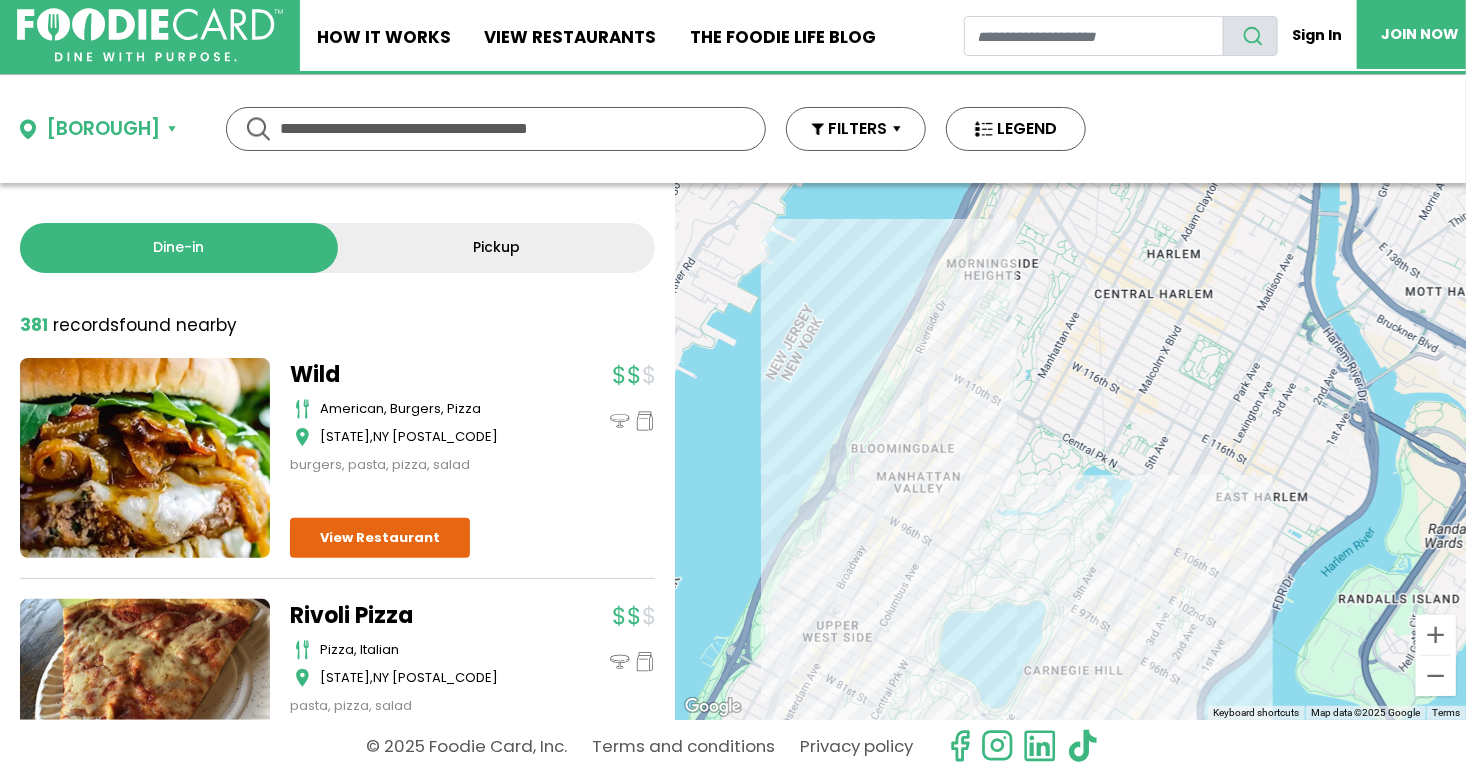 drag, startPoint x: 1039, startPoint y: 547, endPoint x: 1151, endPoint y: 284, distance: 285.85486 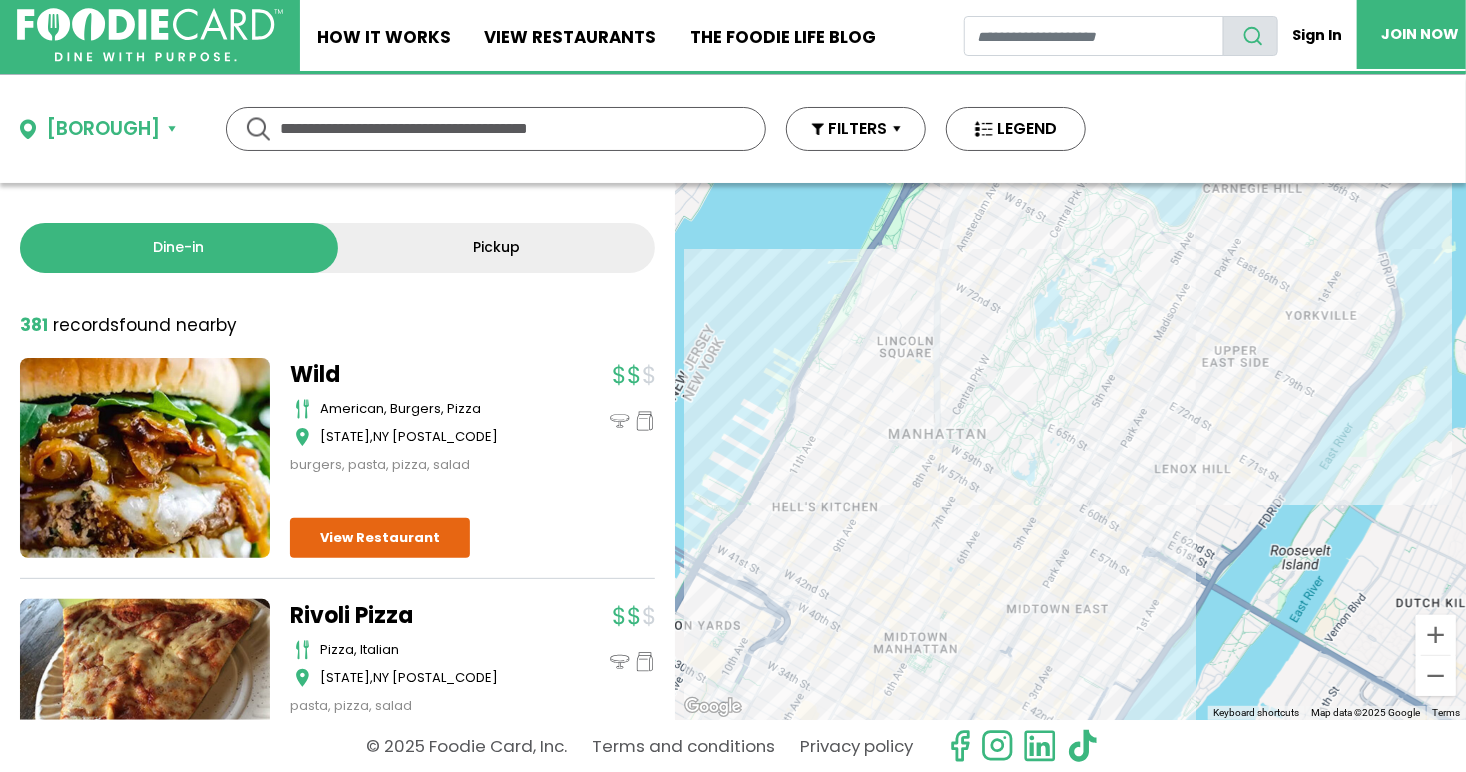 drag, startPoint x: 1079, startPoint y: 549, endPoint x: 1102, endPoint y: 299, distance: 251.05577 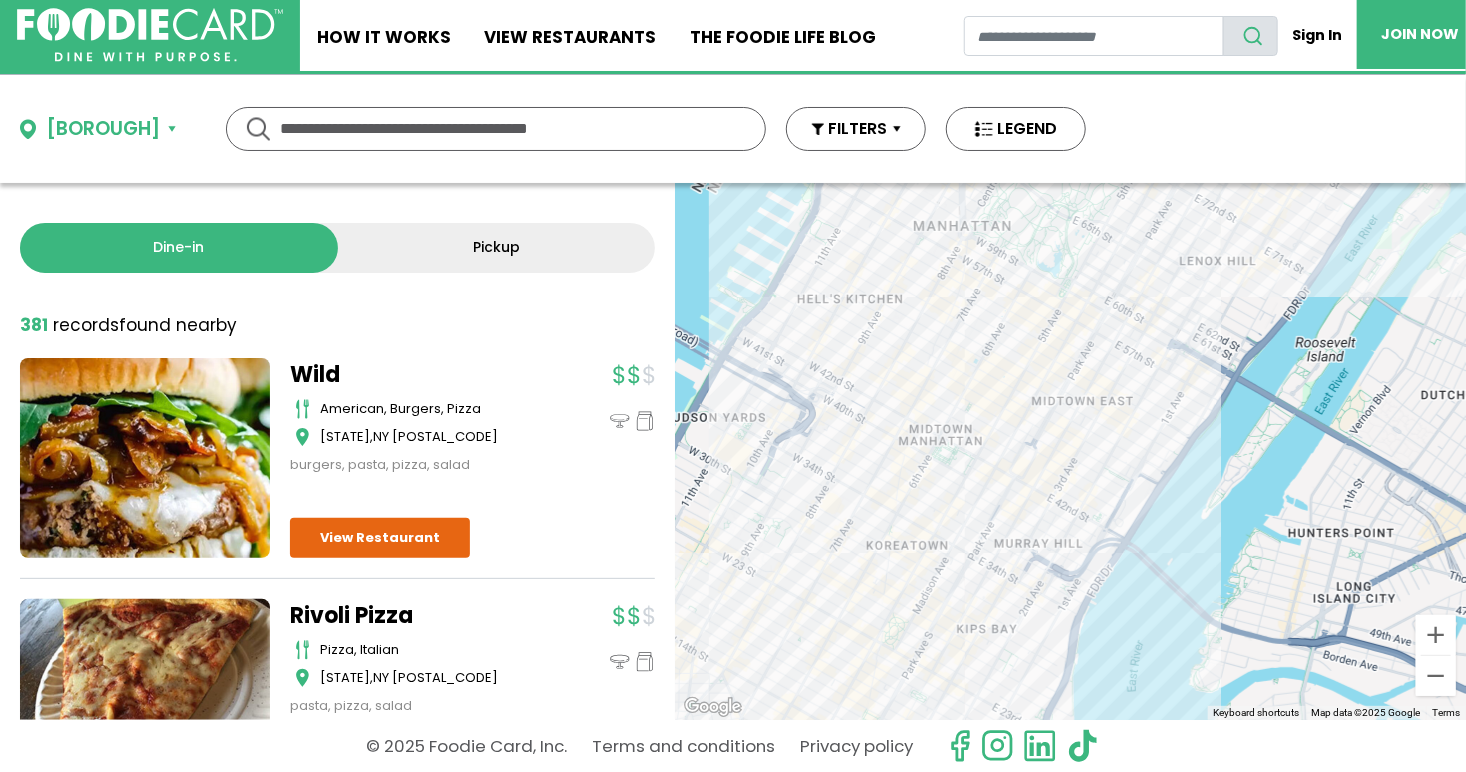 drag, startPoint x: 1005, startPoint y: 539, endPoint x: 1032, endPoint y: 408, distance: 133.75351 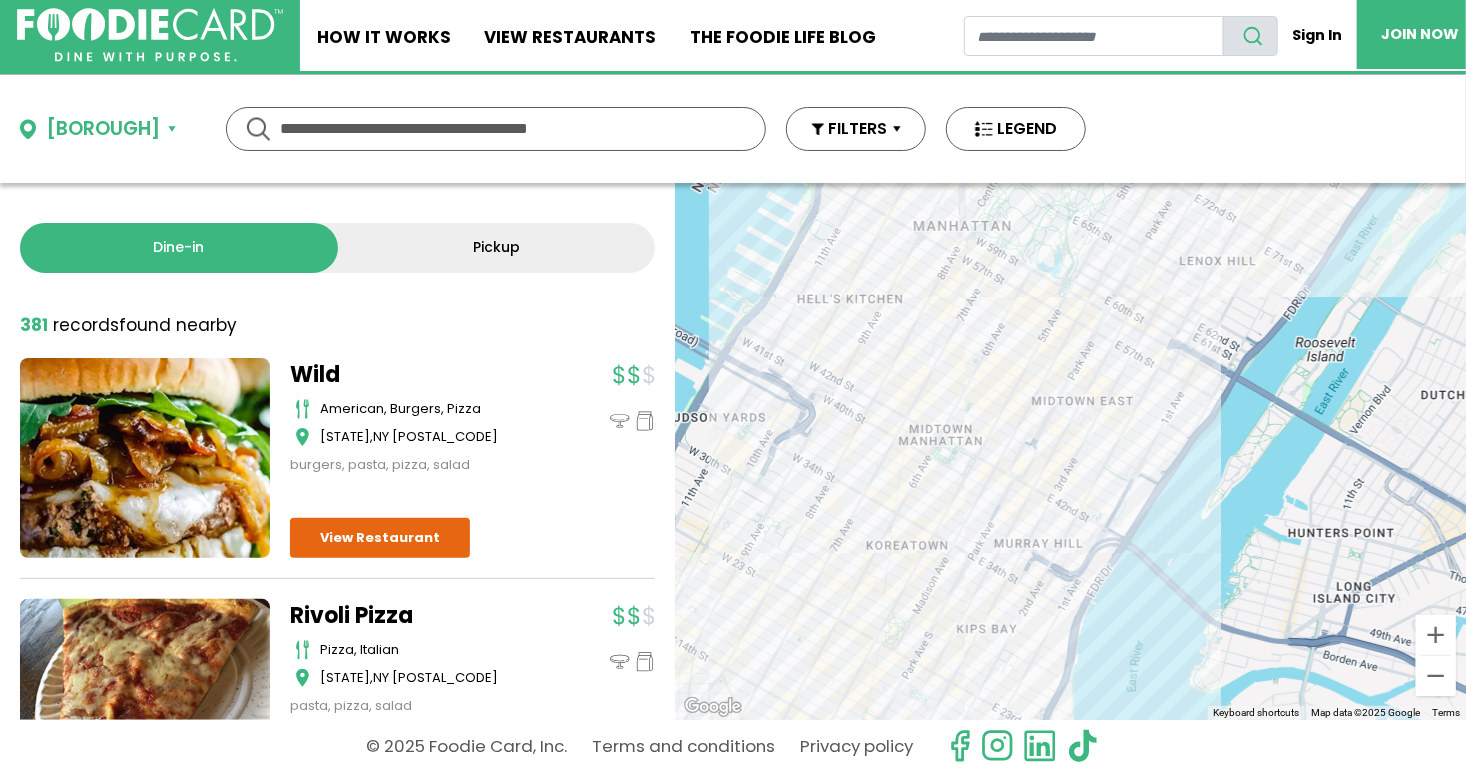 click on "To navigate, press the arrow keys." at bounding box center (1070, 451) 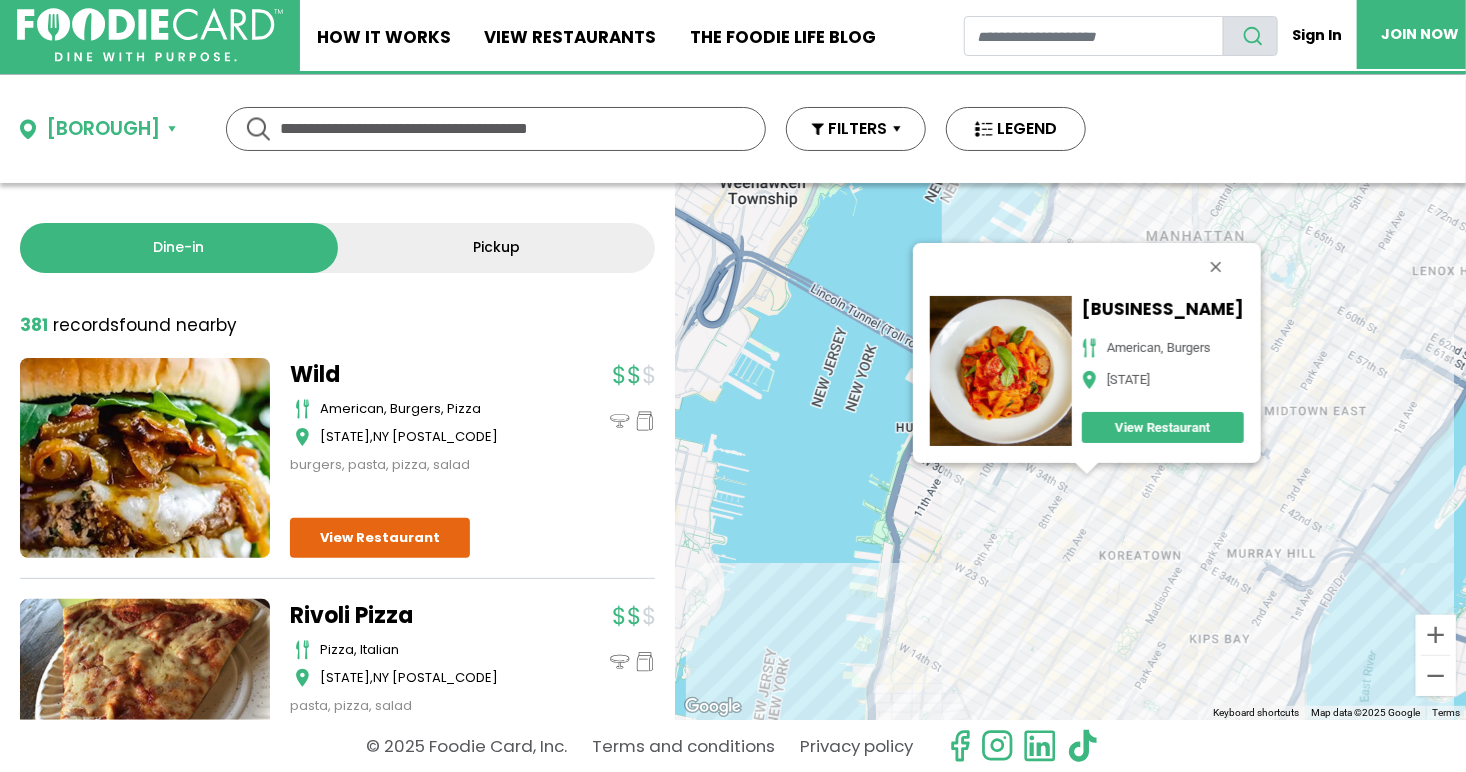 click on "View Restaurant" at bounding box center (1162, 426) 